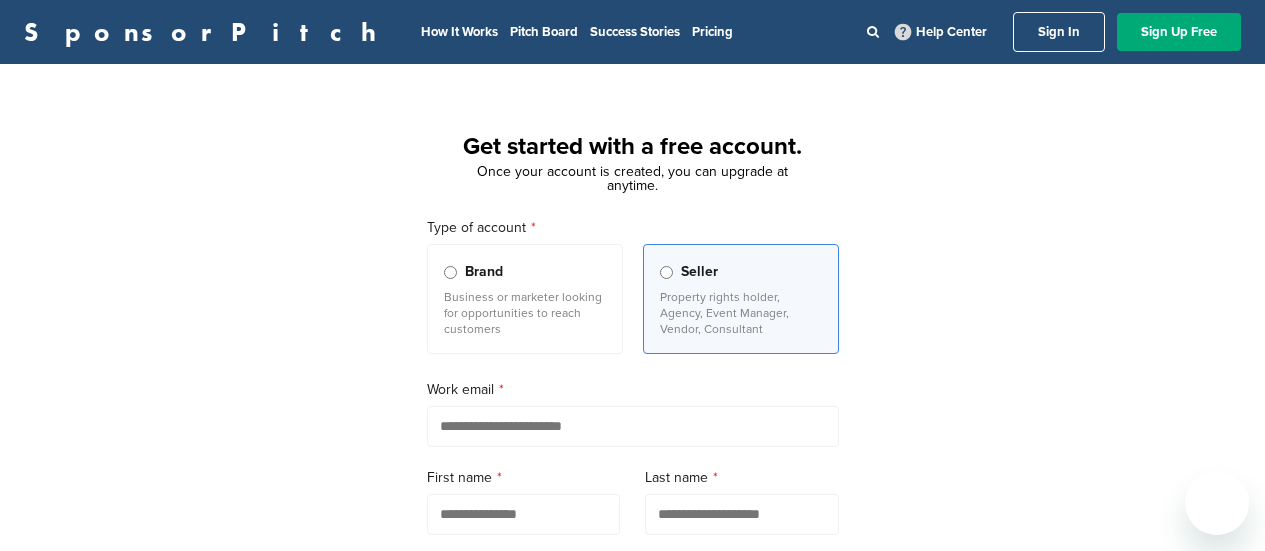 scroll, scrollTop: 0, scrollLeft: 0, axis: both 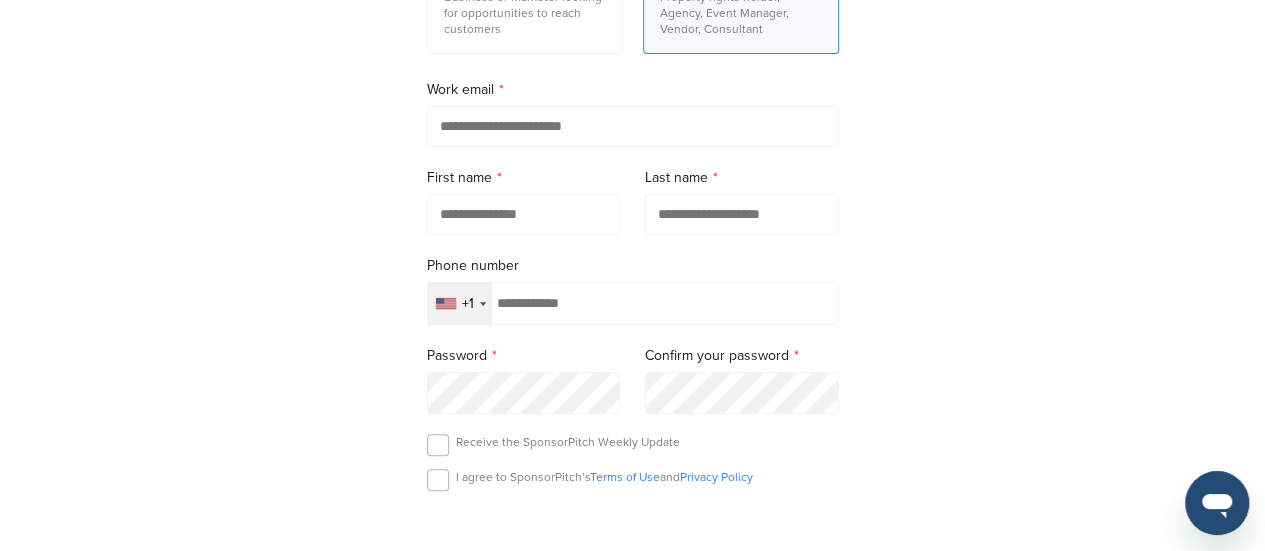 click at bounding box center [633, 126] 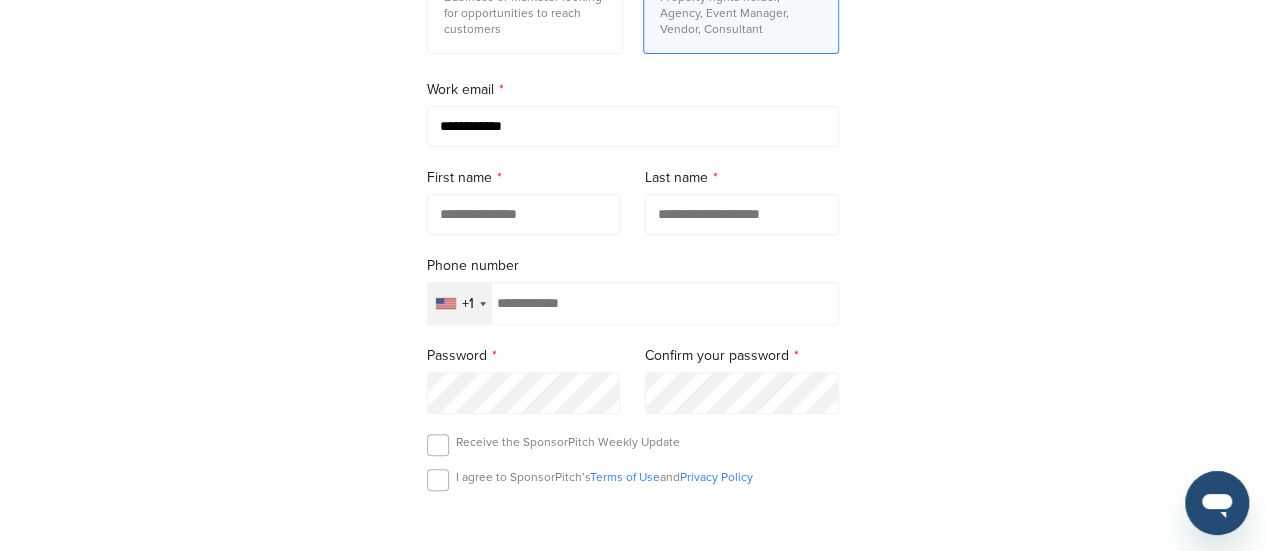 click at bounding box center (524, 214) 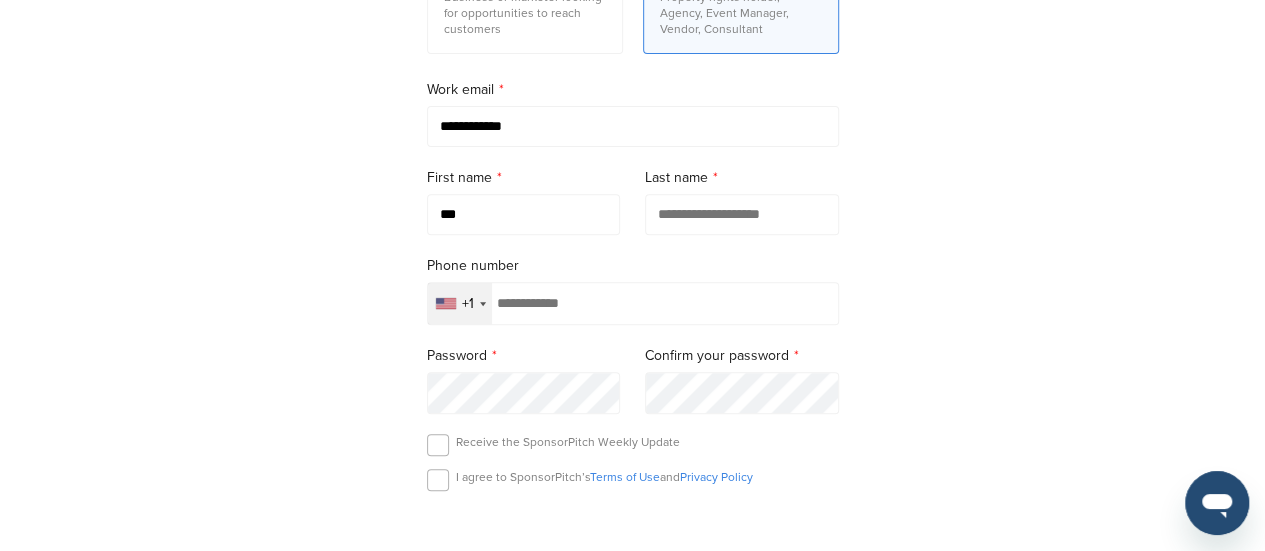 type on "***" 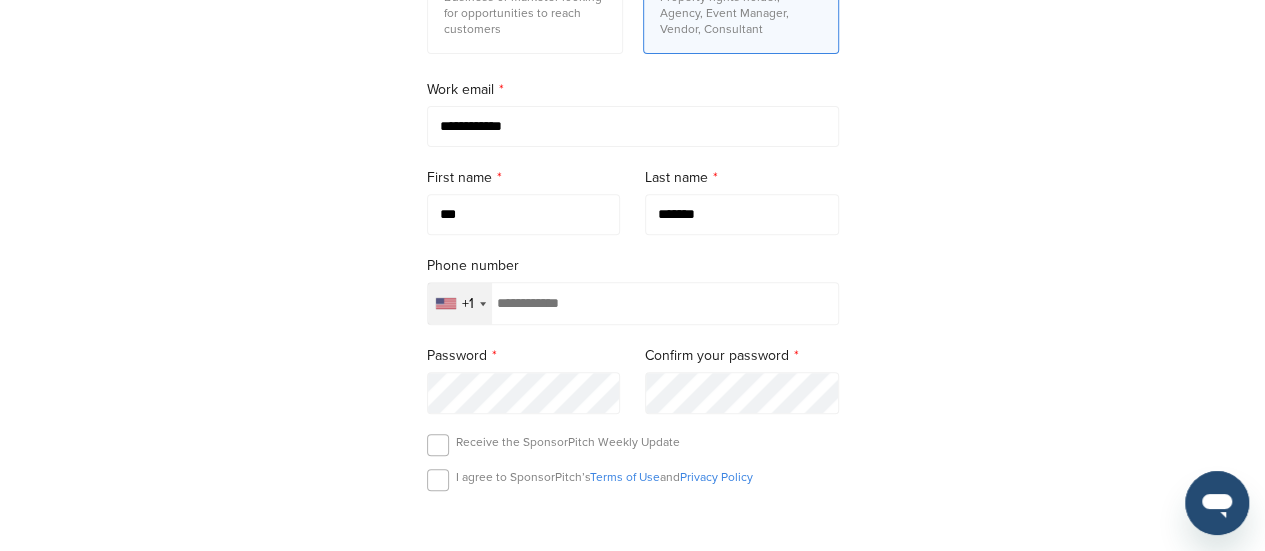 type on "*******" 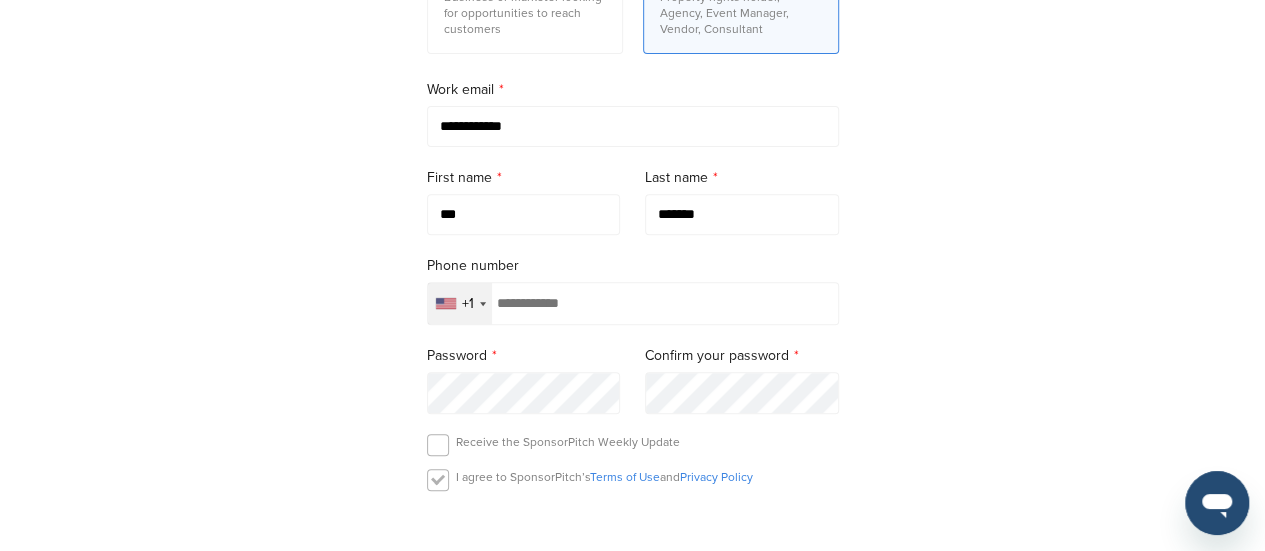click at bounding box center (438, 480) 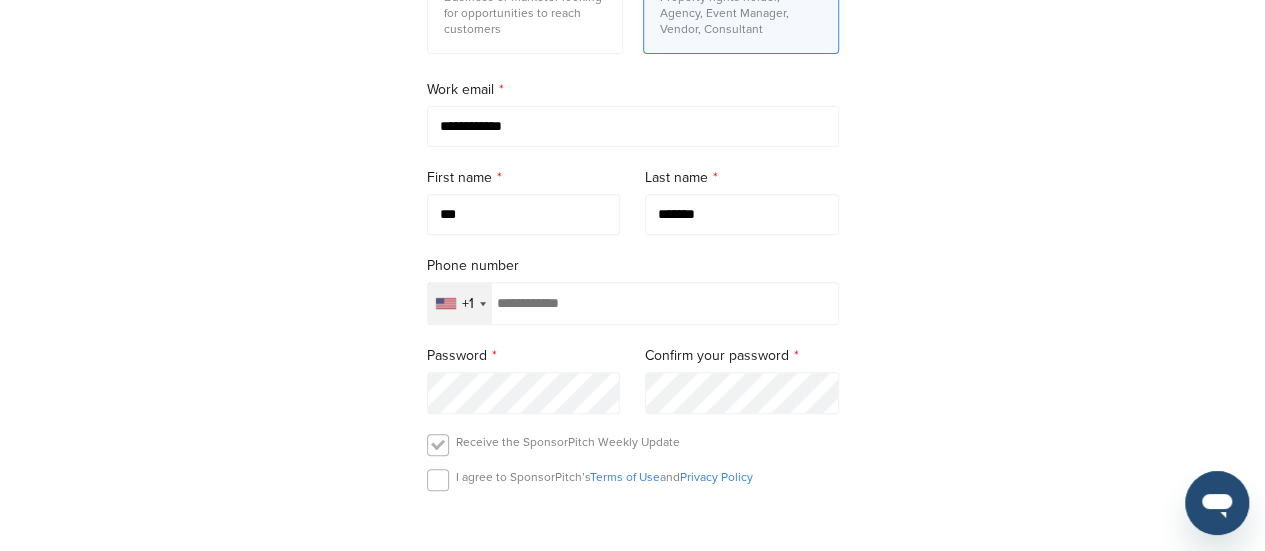 click at bounding box center [438, 445] 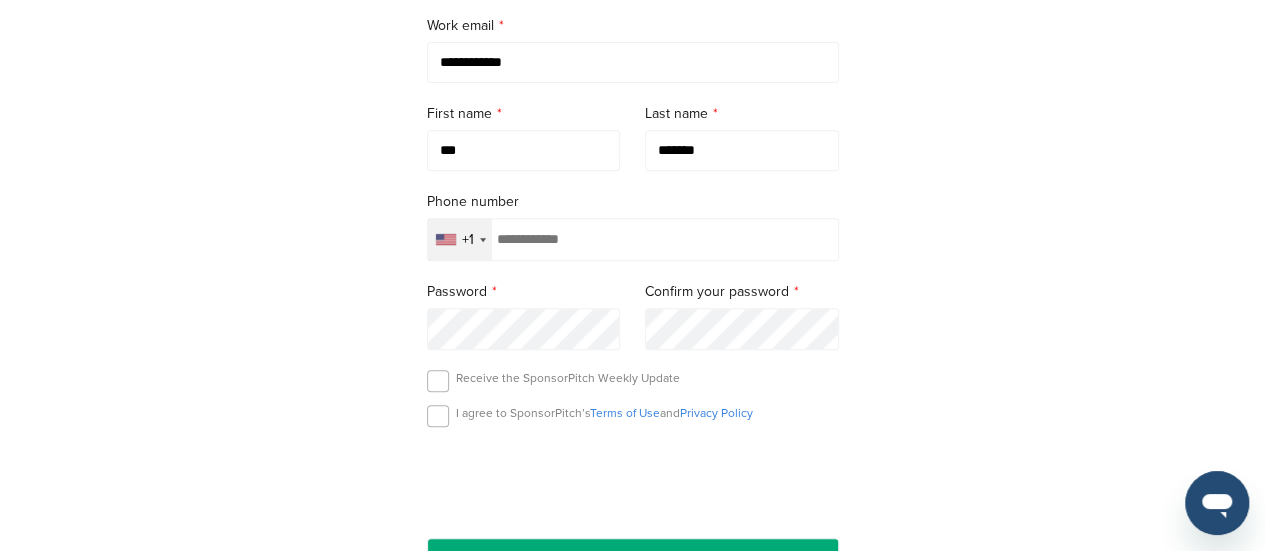 scroll, scrollTop: 500, scrollLeft: 0, axis: vertical 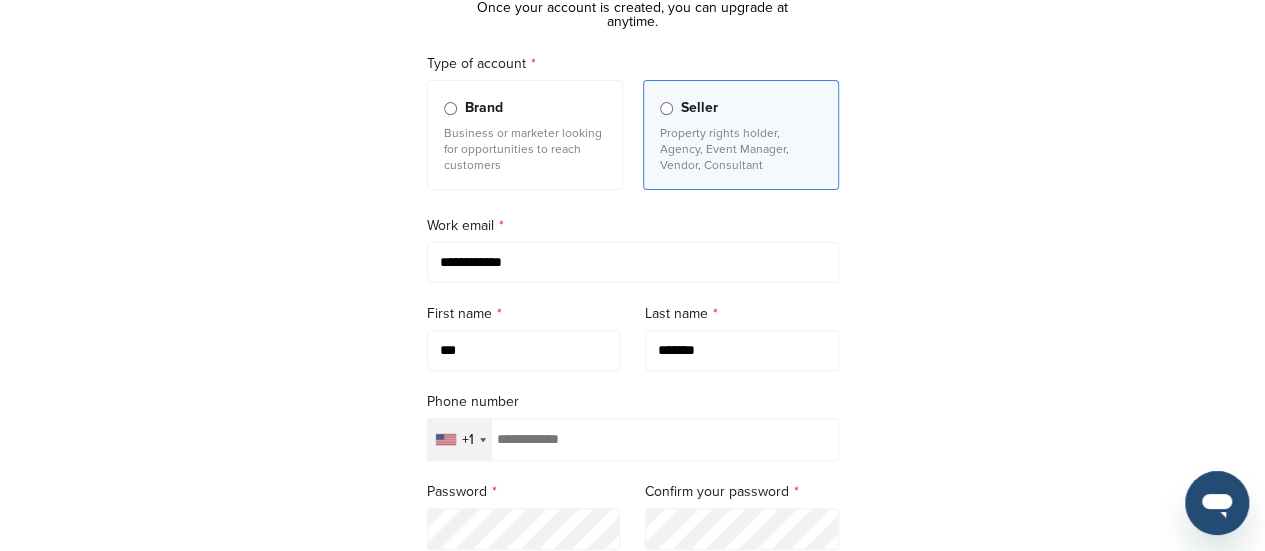 click at bounding box center [633, 439] 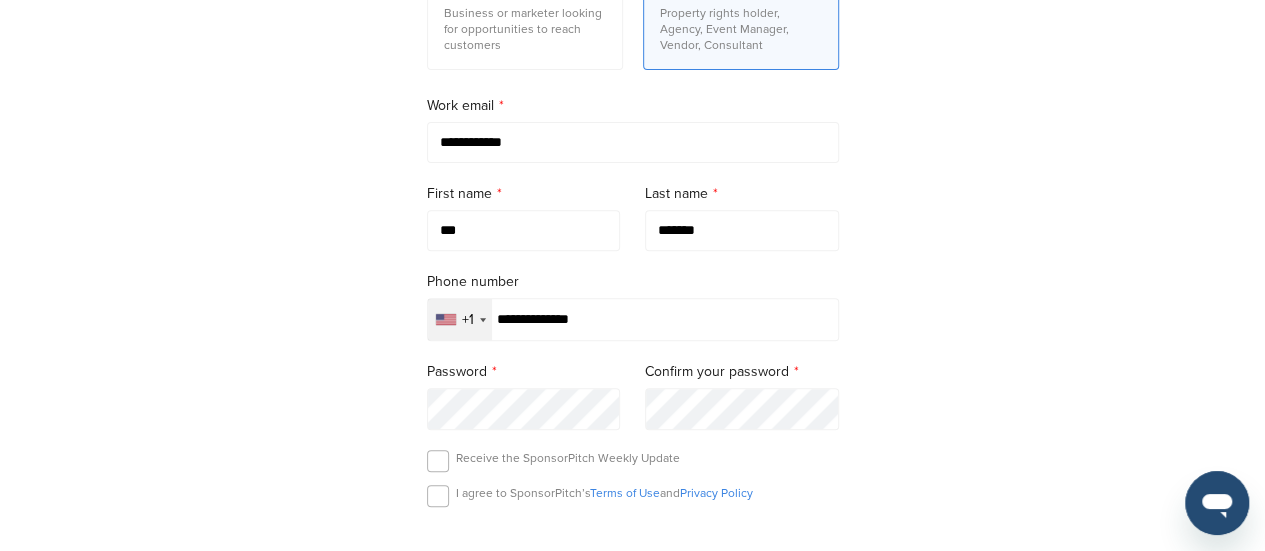 scroll, scrollTop: 464, scrollLeft: 0, axis: vertical 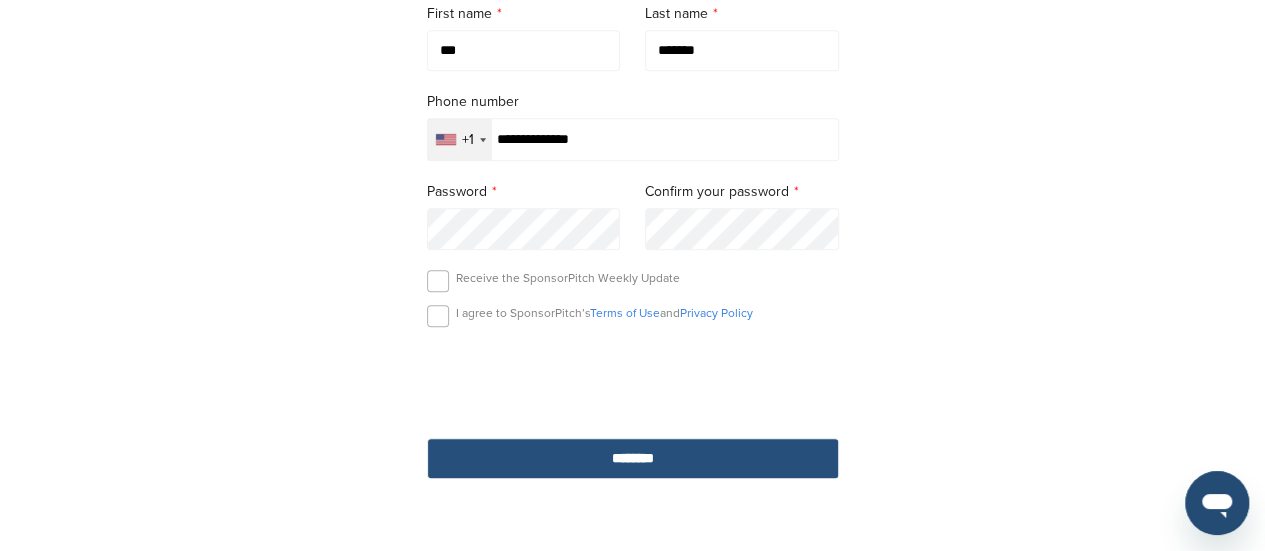 type on "**********" 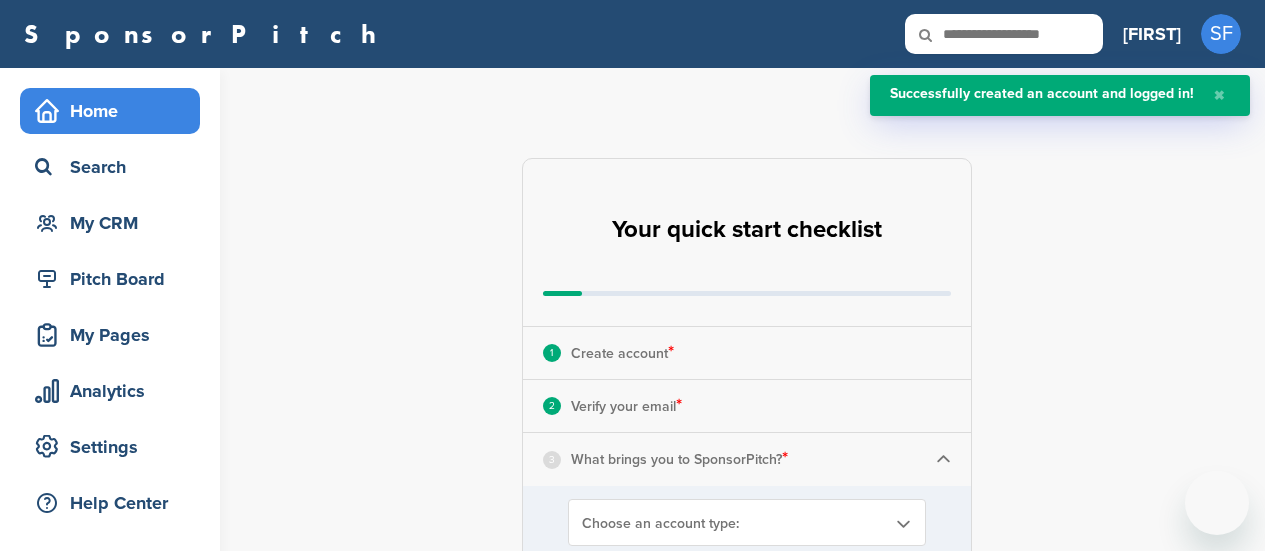 scroll, scrollTop: 0, scrollLeft: 0, axis: both 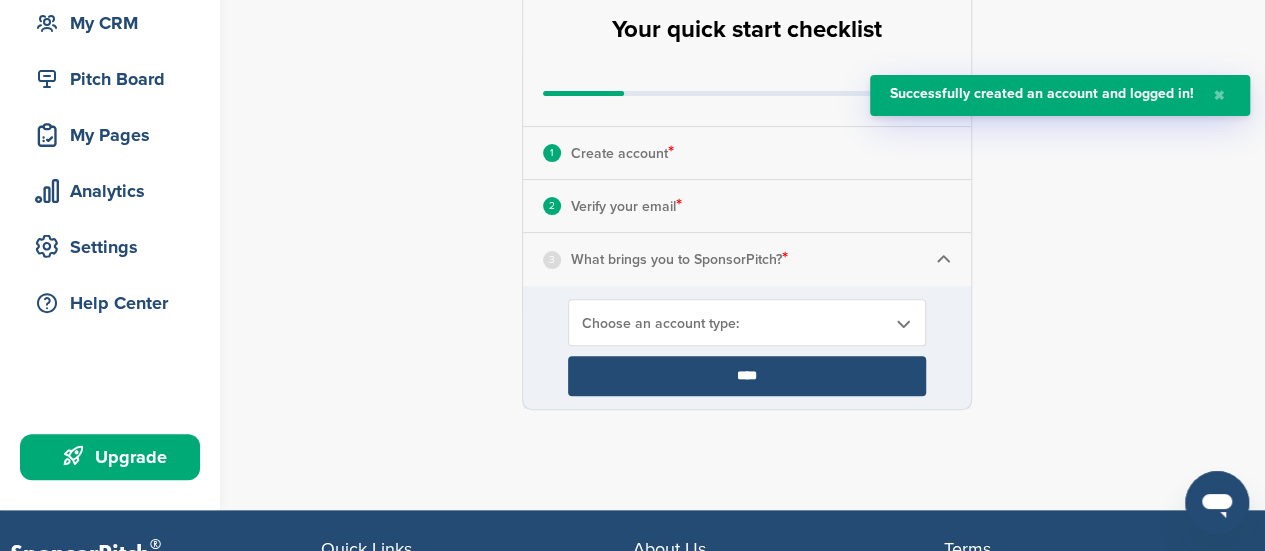 click on "Choose an account type:" at bounding box center (734, 323) 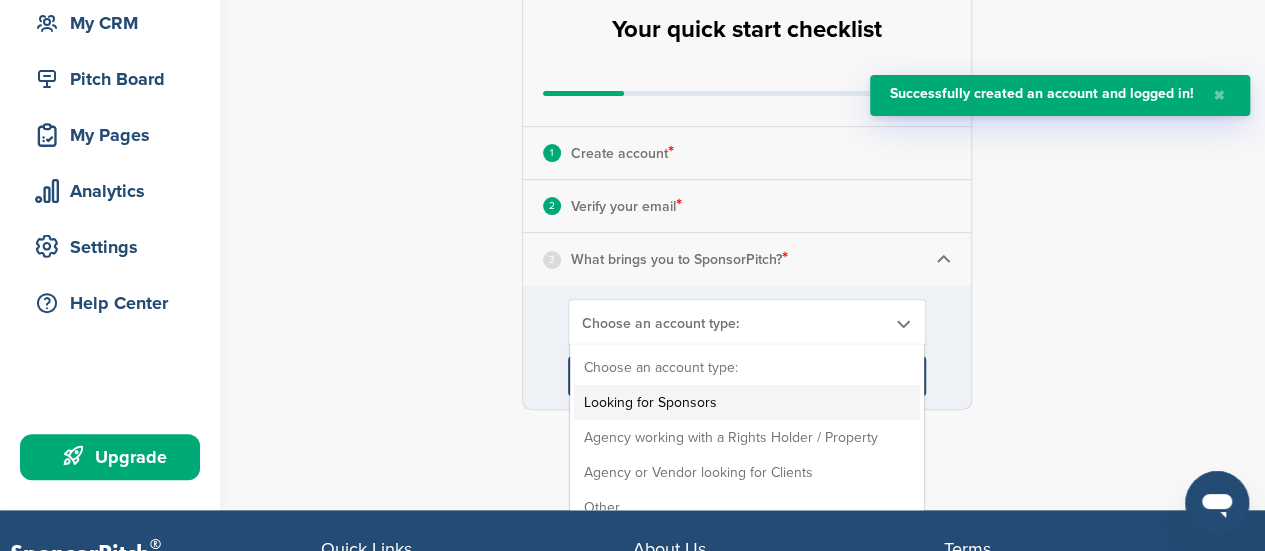 click on "Looking for Sponsors" at bounding box center (747, 402) 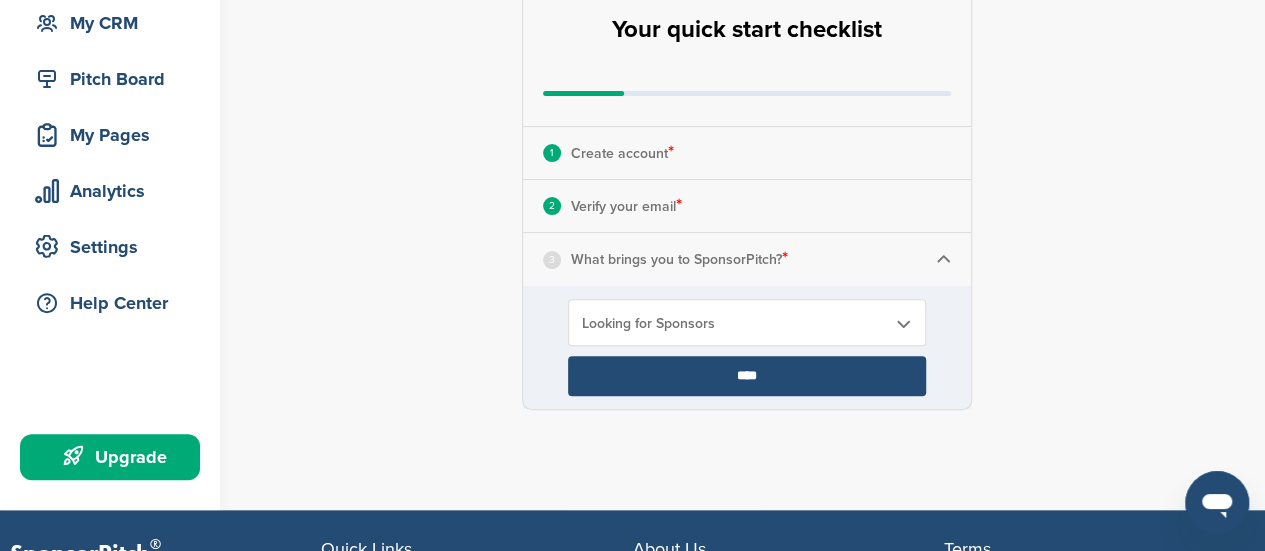 click on "****" at bounding box center (747, 376) 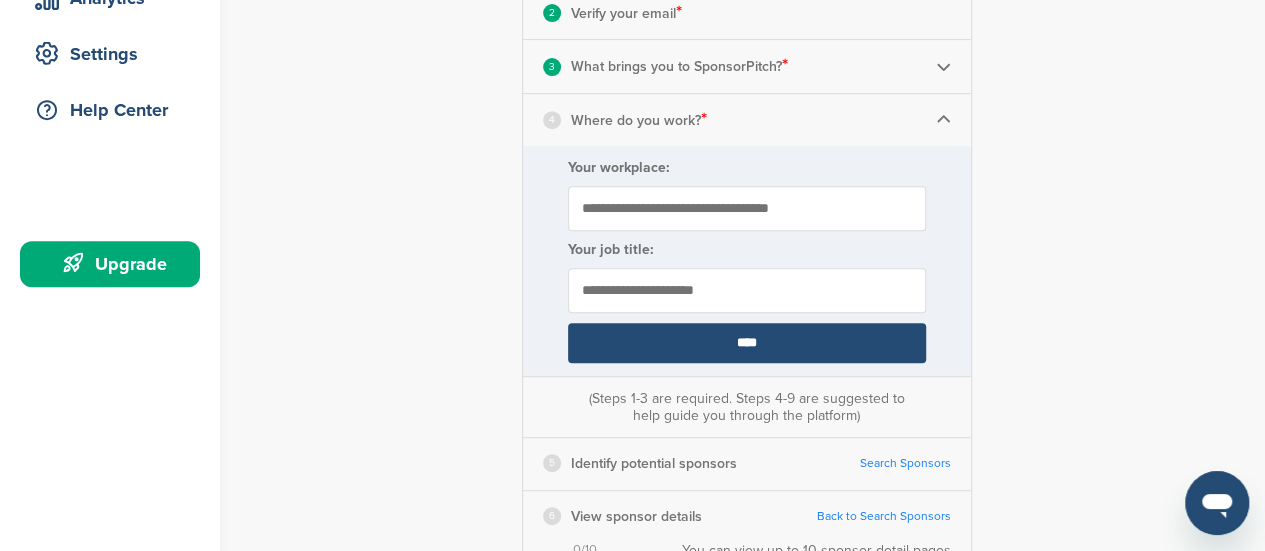 scroll, scrollTop: 400, scrollLeft: 0, axis: vertical 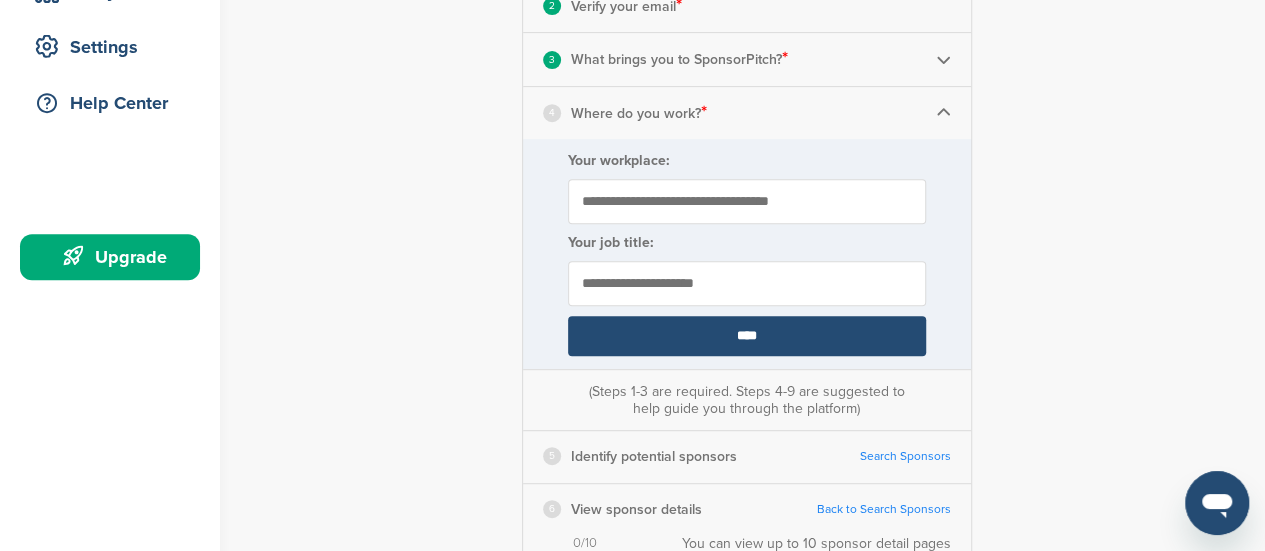 click on "Your workplace:" at bounding box center (747, 201) 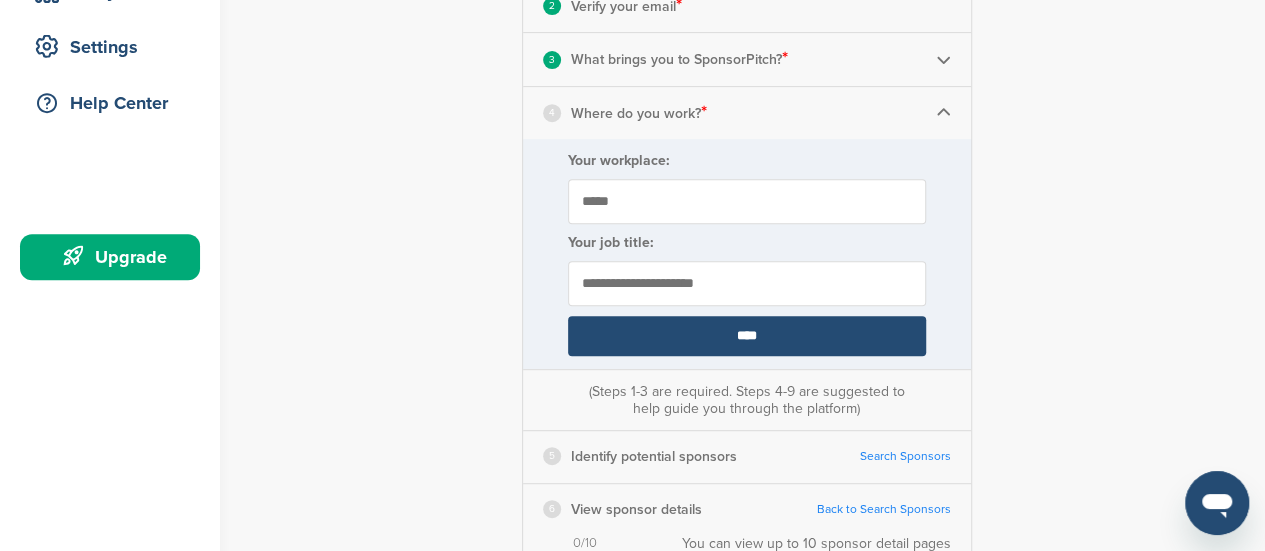type on "*****" 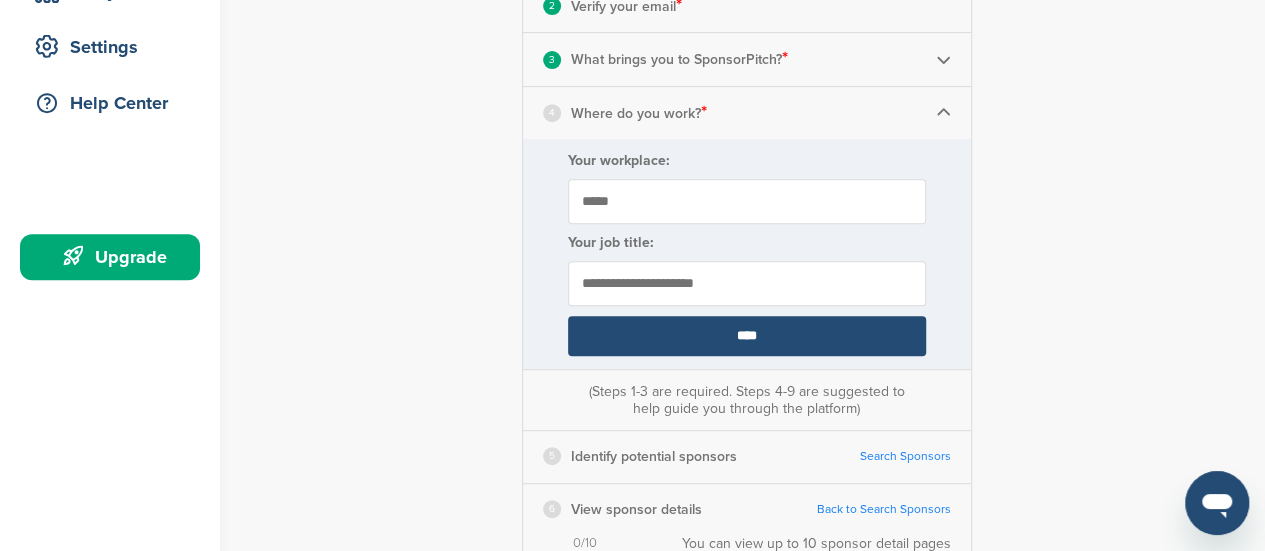 type on "**********" 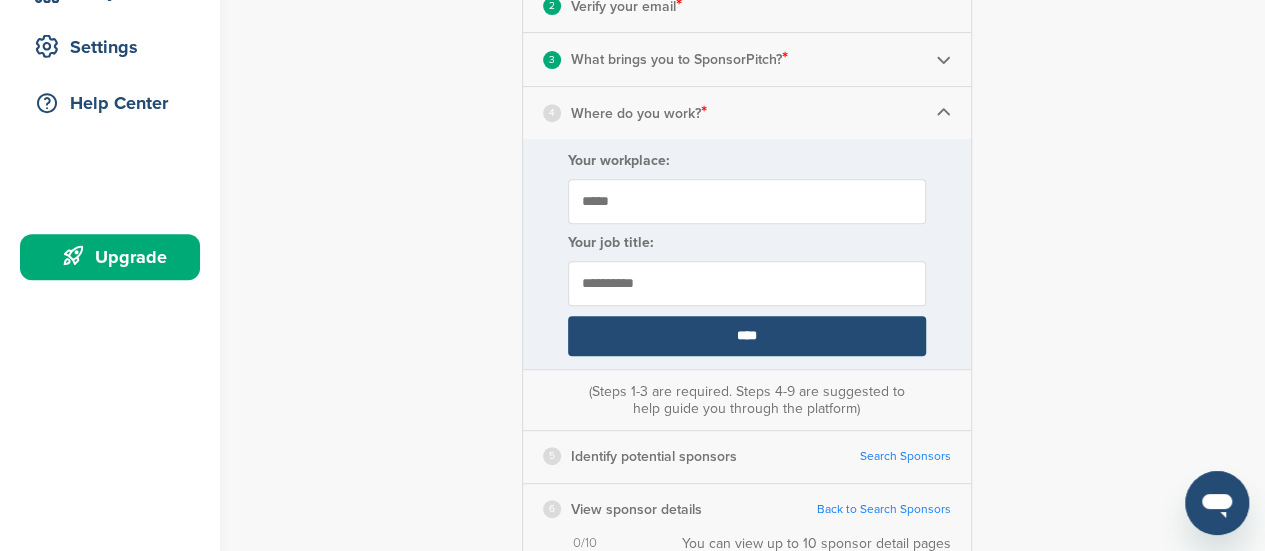 click on "****" at bounding box center [747, 336] 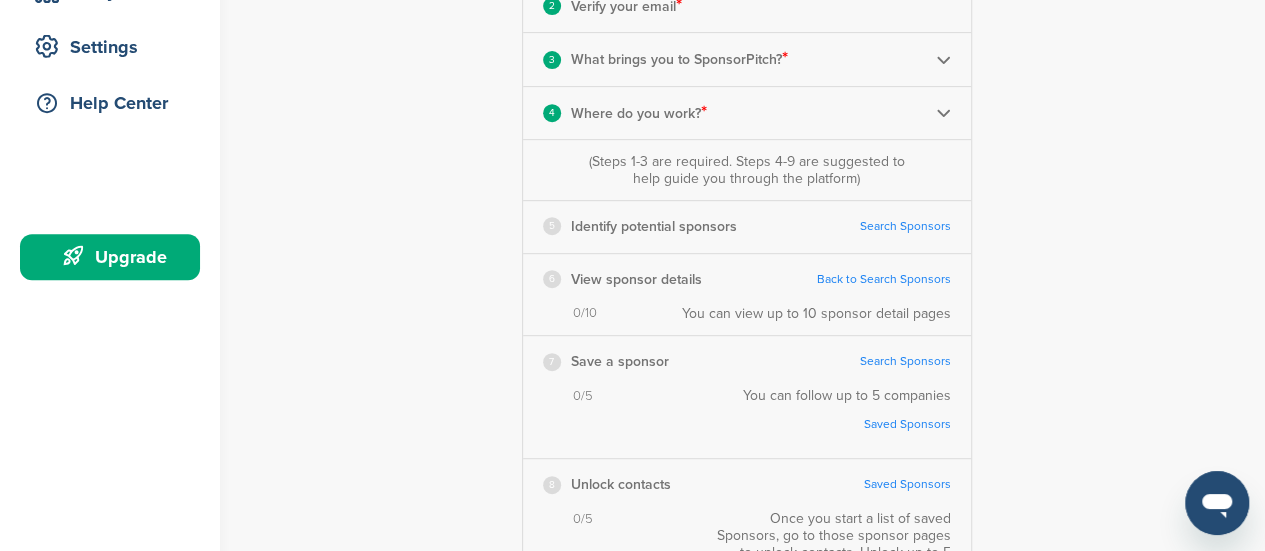 click on "Identify potential sponsors" at bounding box center (654, 226) 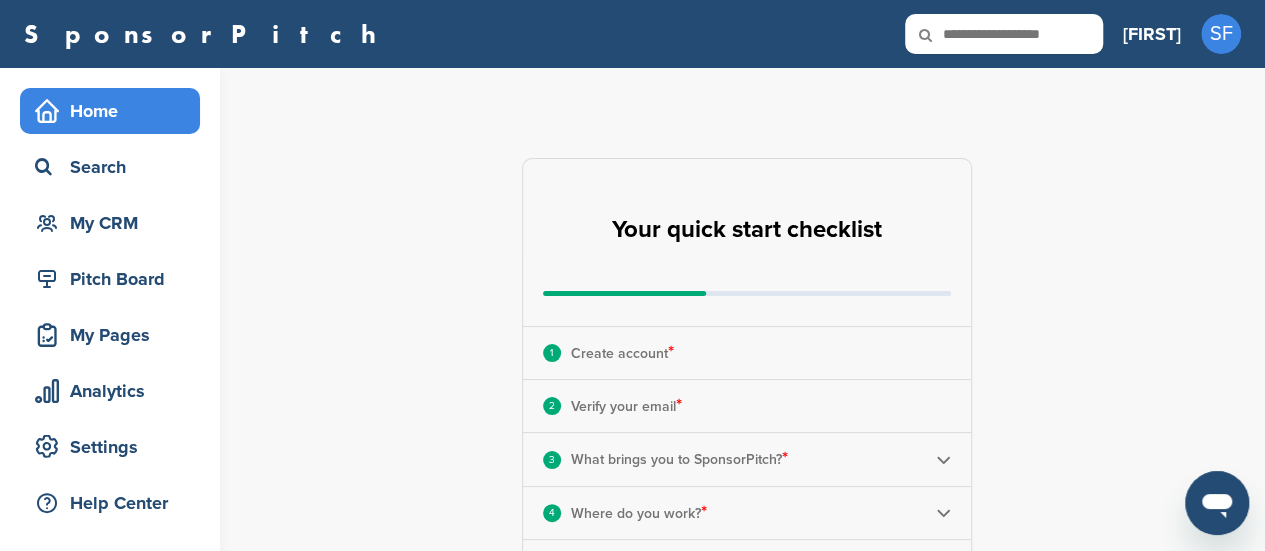 scroll, scrollTop: 200, scrollLeft: 0, axis: vertical 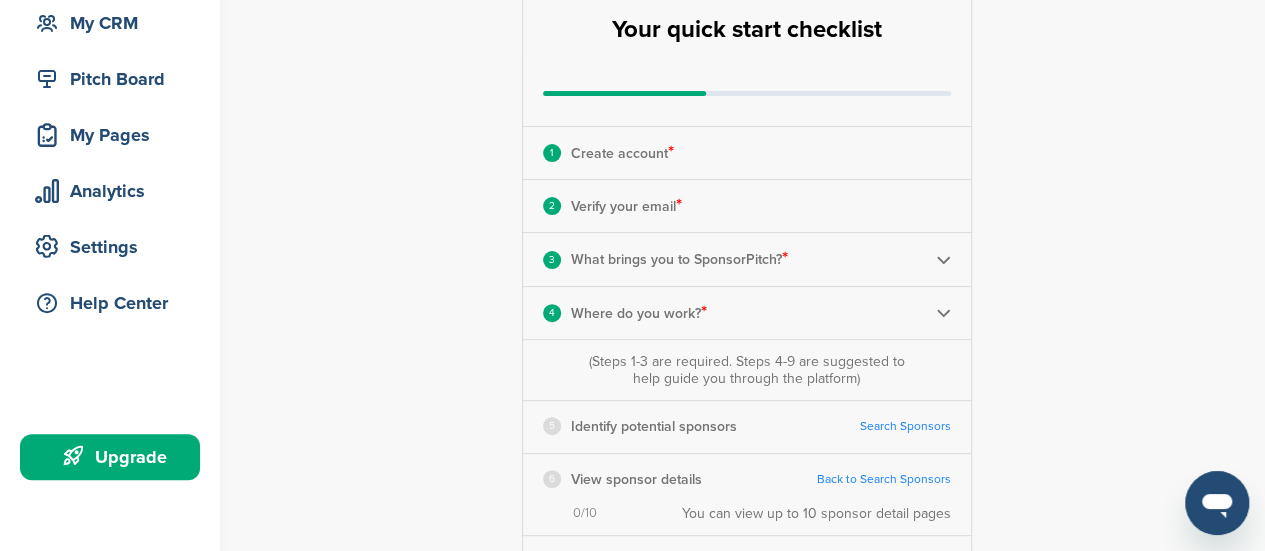 click on "Search Sponsors" at bounding box center (905, 426) 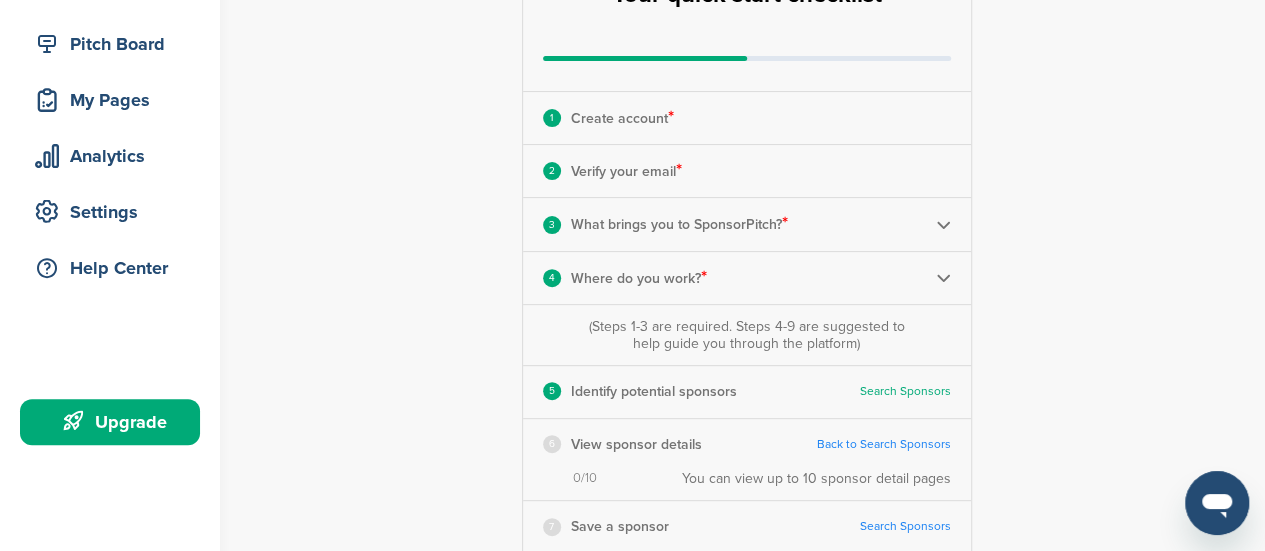 scroll, scrollTop: 0, scrollLeft: 0, axis: both 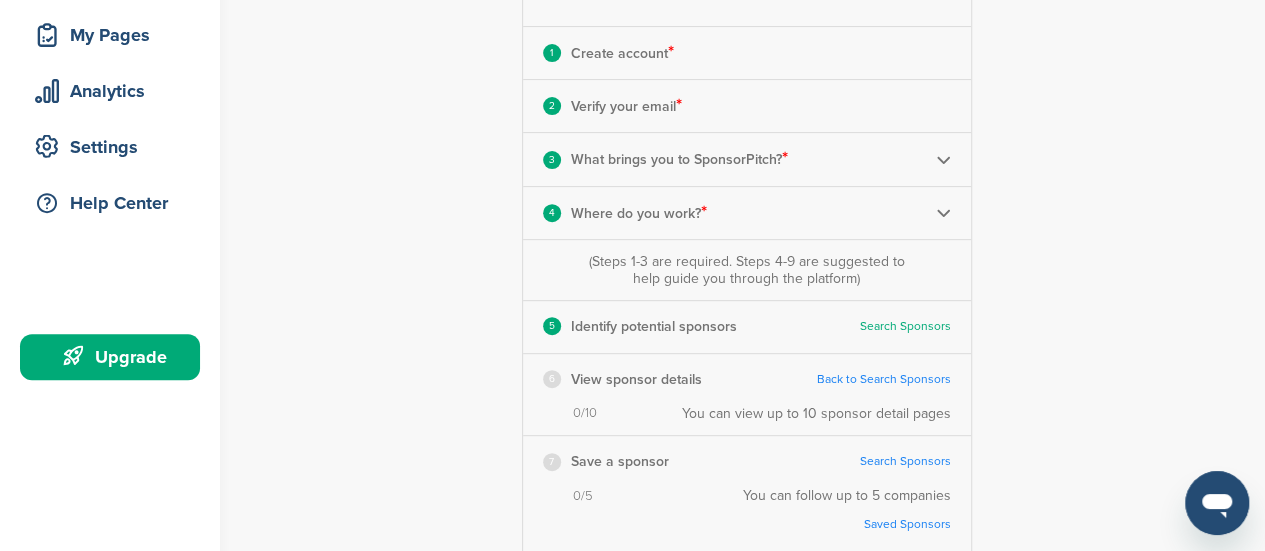 click on "Search Sponsors" at bounding box center (905, 326) 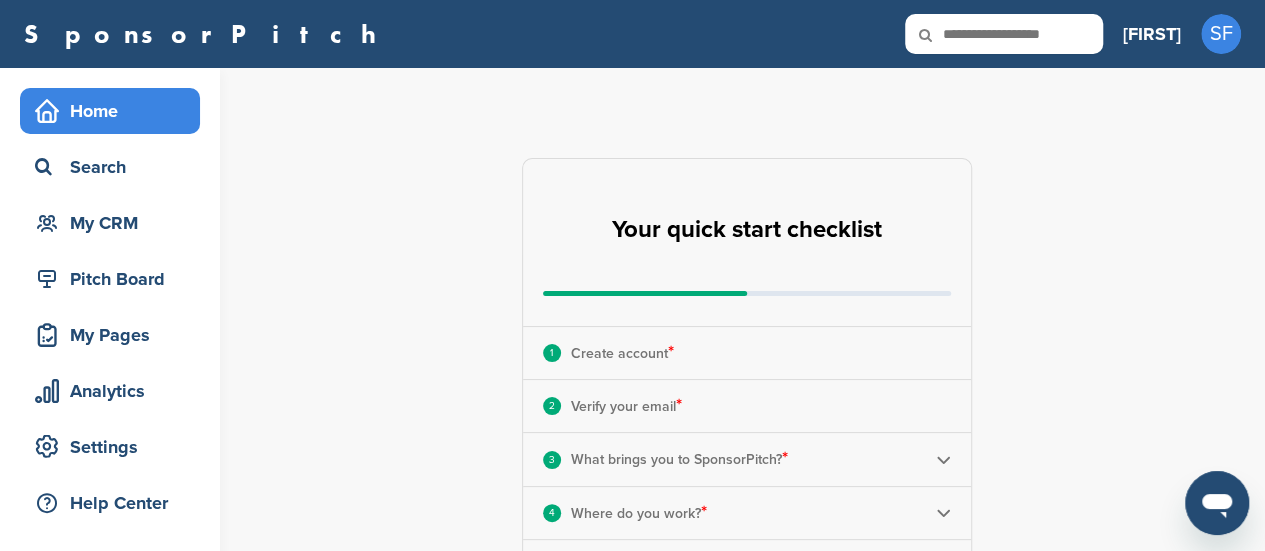 click at bounding box center (1004, 34) 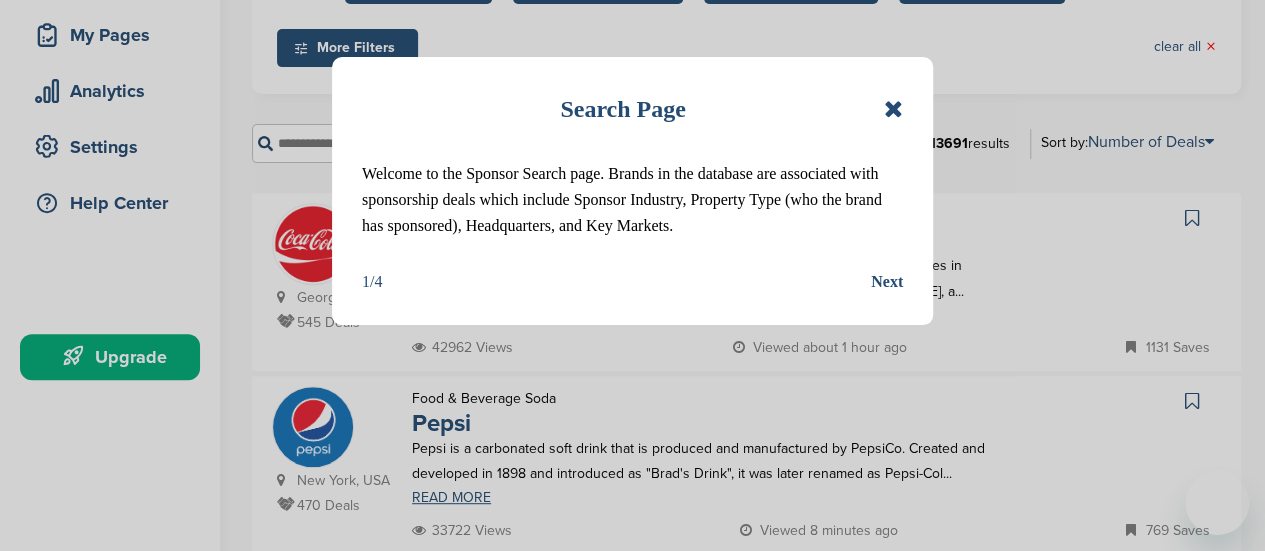 scroll, scrollTop: 300, scrollLeft: 0, axis: vertical 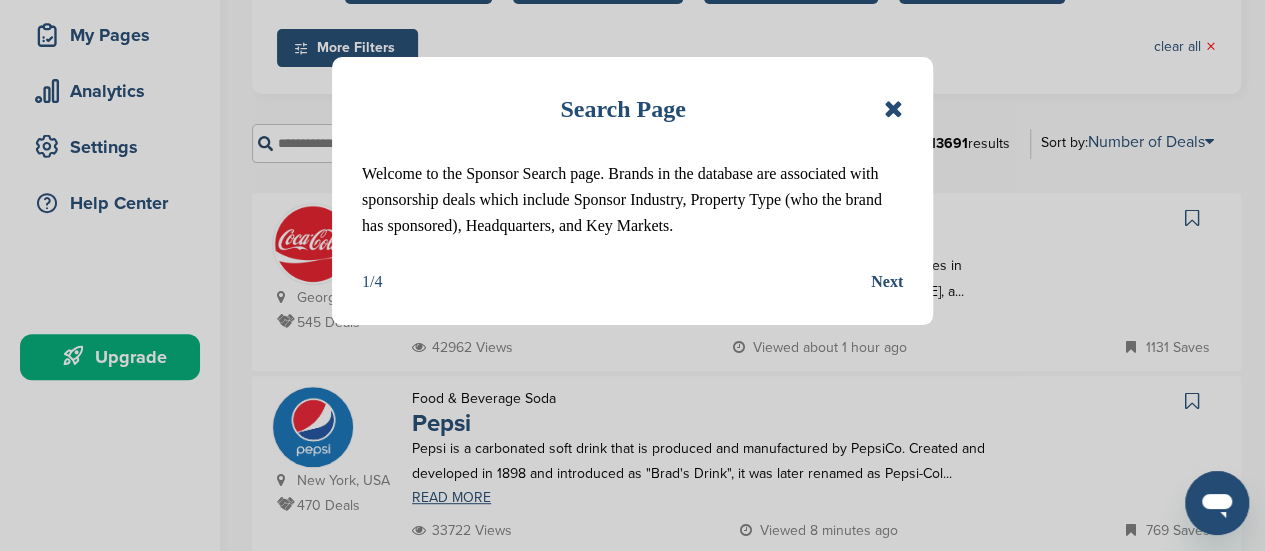 click on "Next" at bounding box center [887, 282] 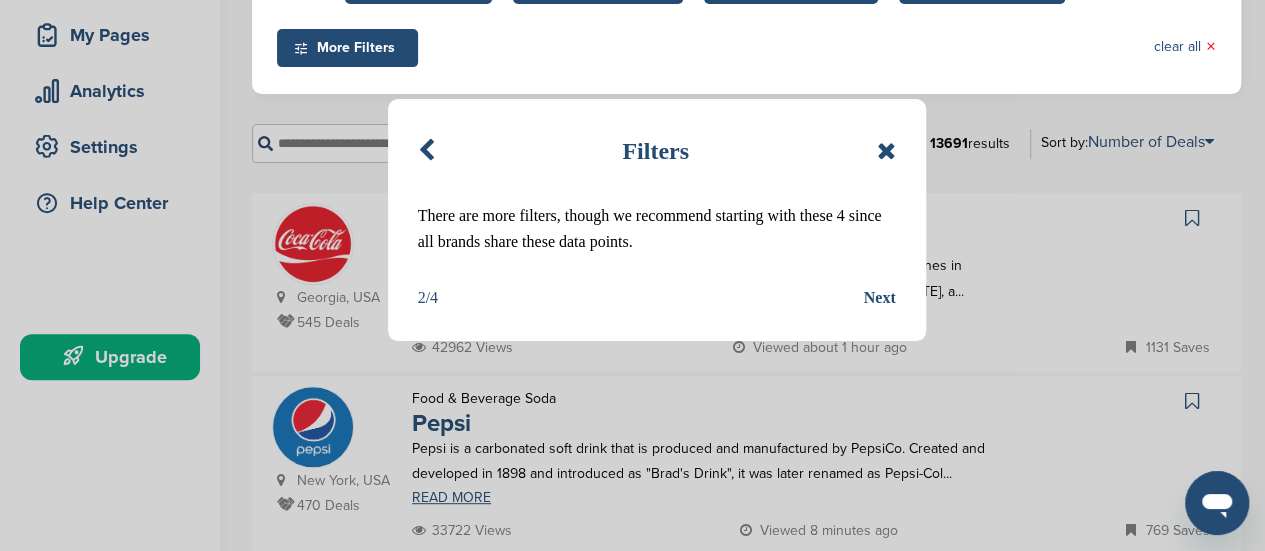 click on "Next" at bounding box center [880, 298] 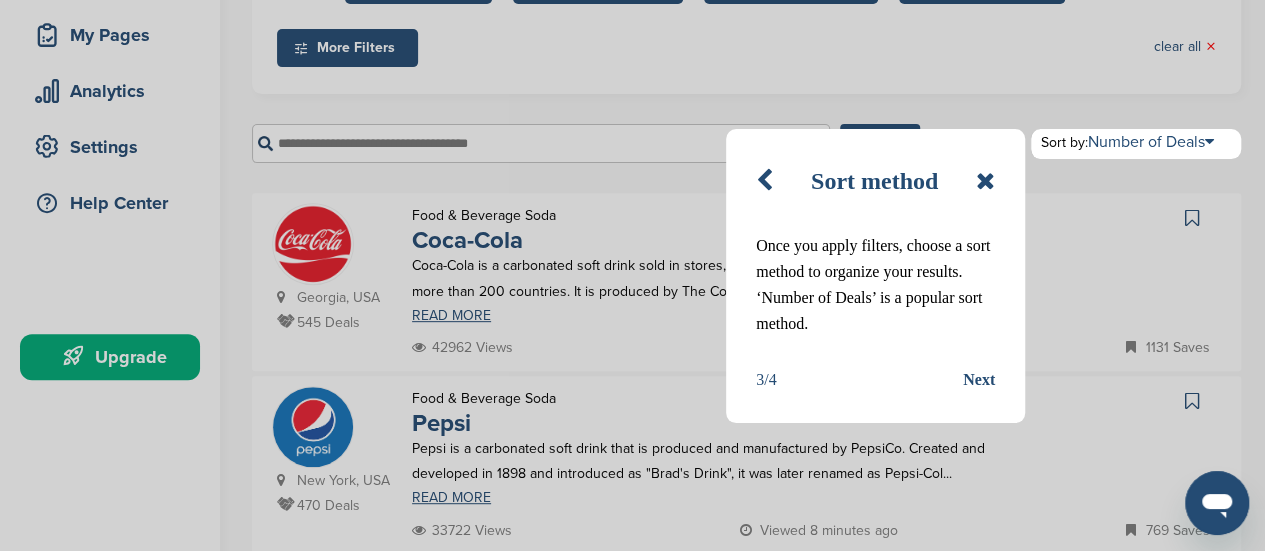 click on "Next" at bounding box center [979, 380] 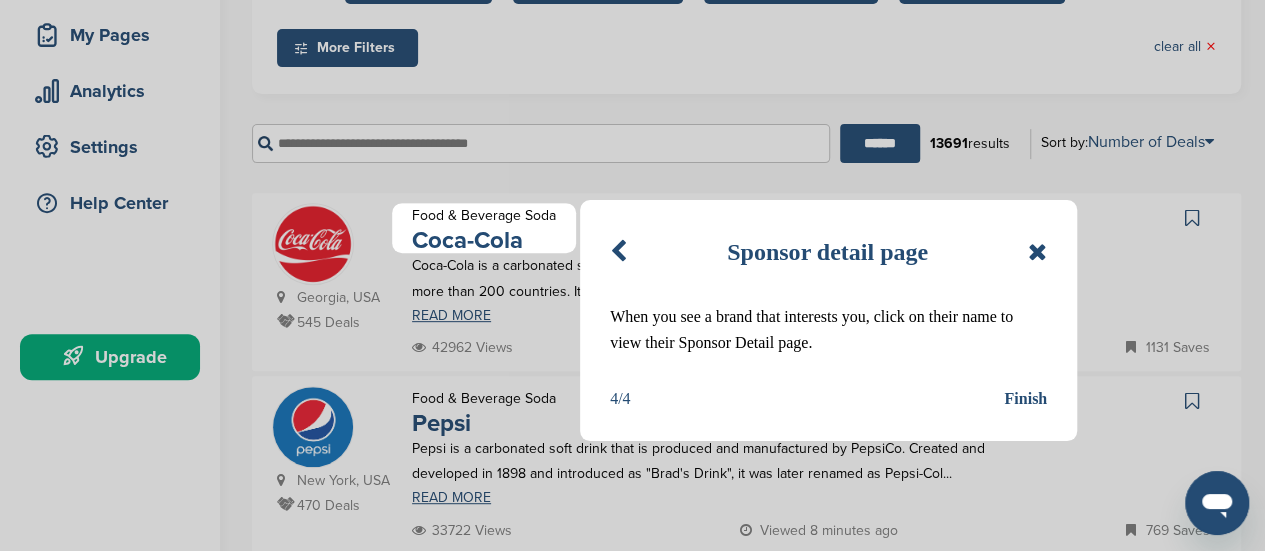click on "Finish" at bounding box center [1025, 399] 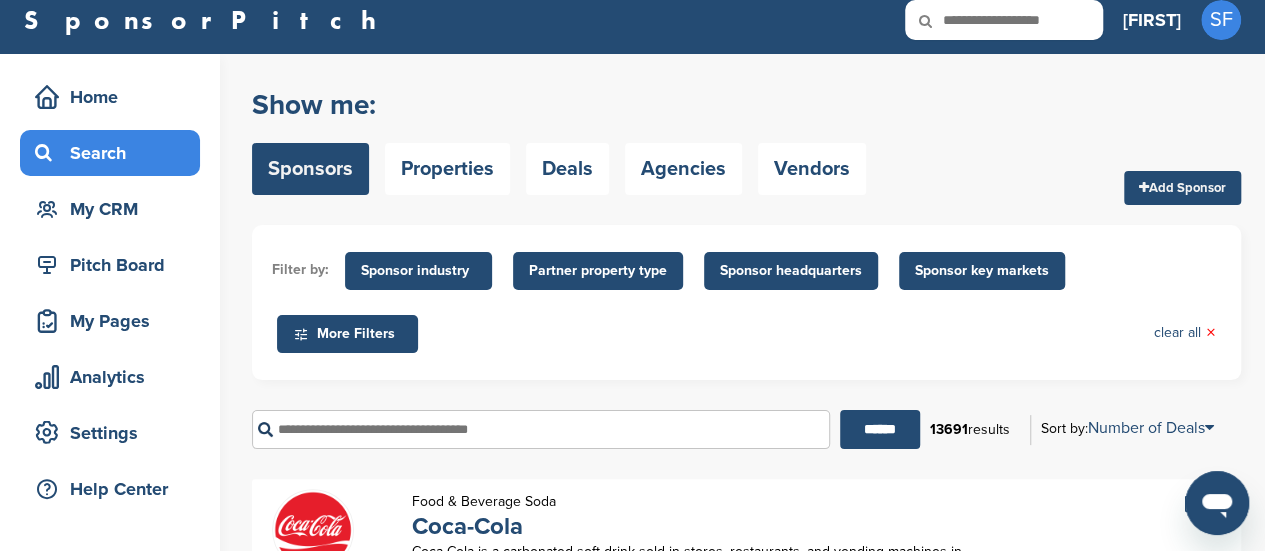 scroll, scrollTop: 0, scrollLeft: 0, axis: both 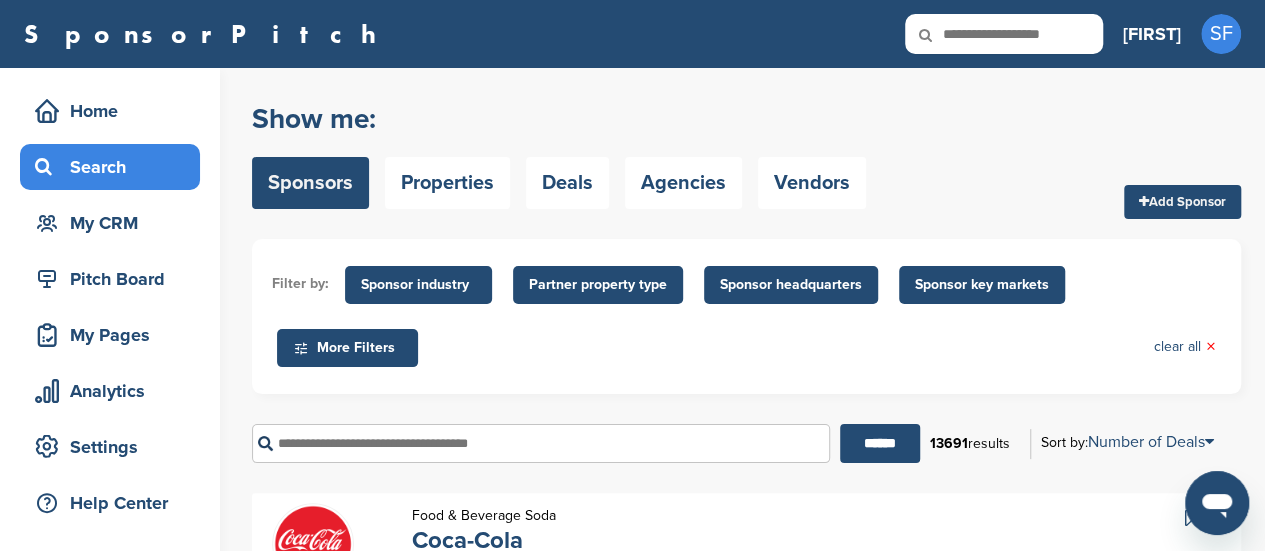click on "More Filters" at bounding box center (347, 348) 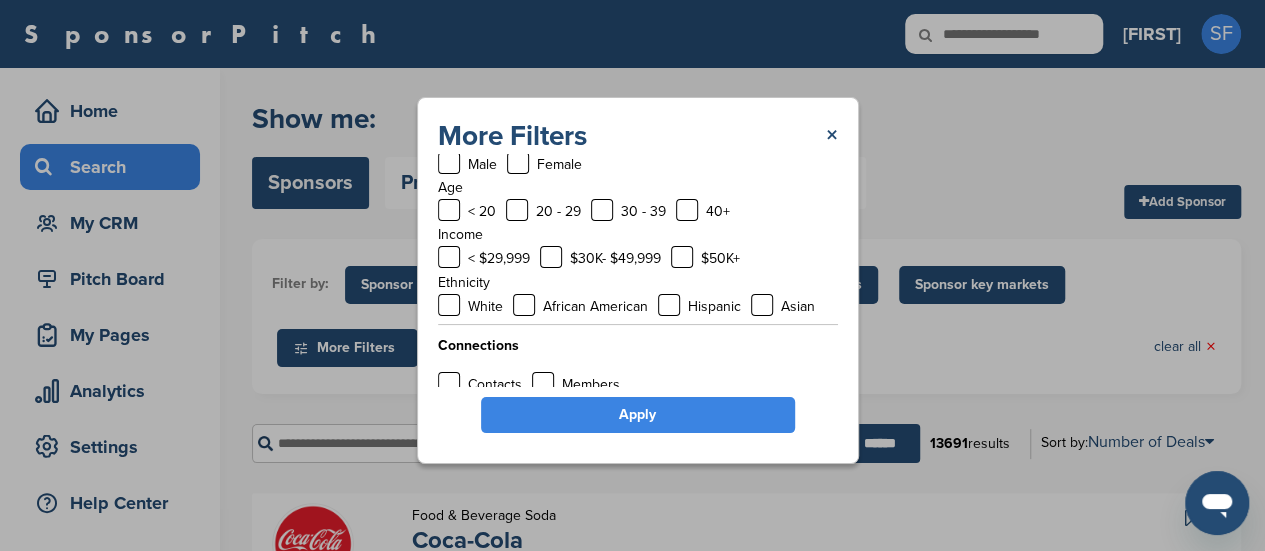scroll, scrollTop: 200, scrollLeft: 0, axis: vertical 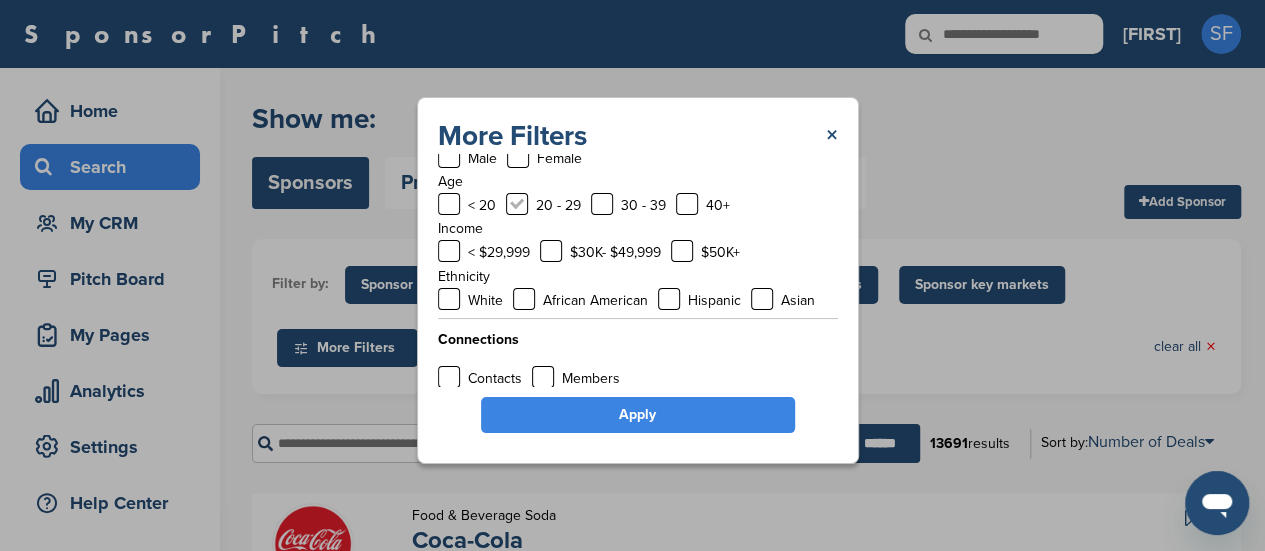 click at bounding box center [517, 204] 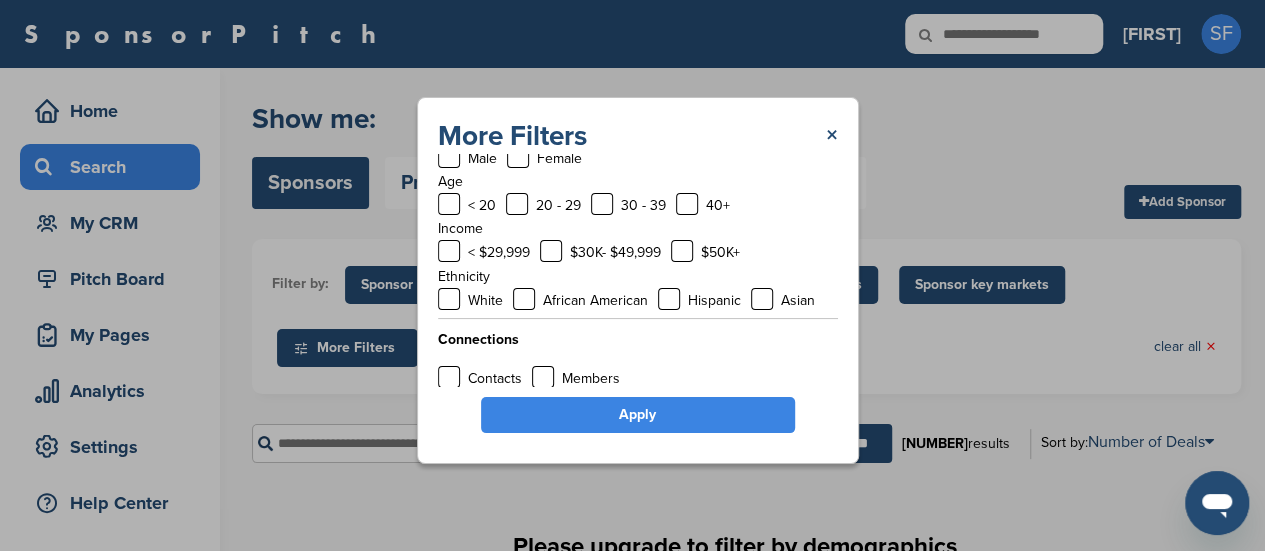 scroll, scrollTop: 202, scrollLeft: 0, axis: vertical 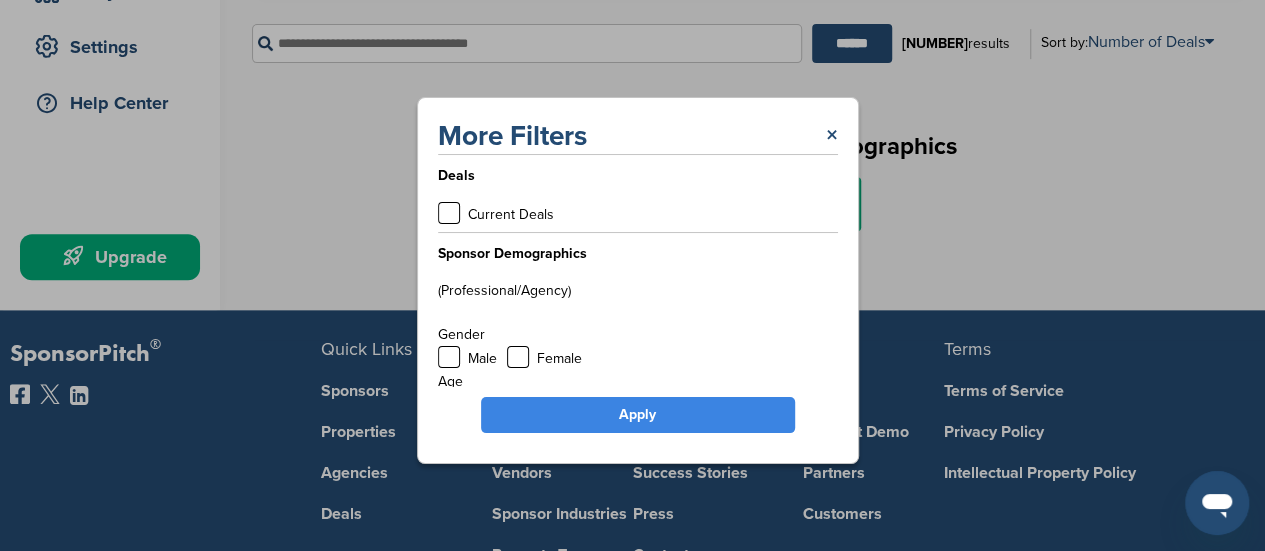 click on "Apply" at bounding box center [638, 415] 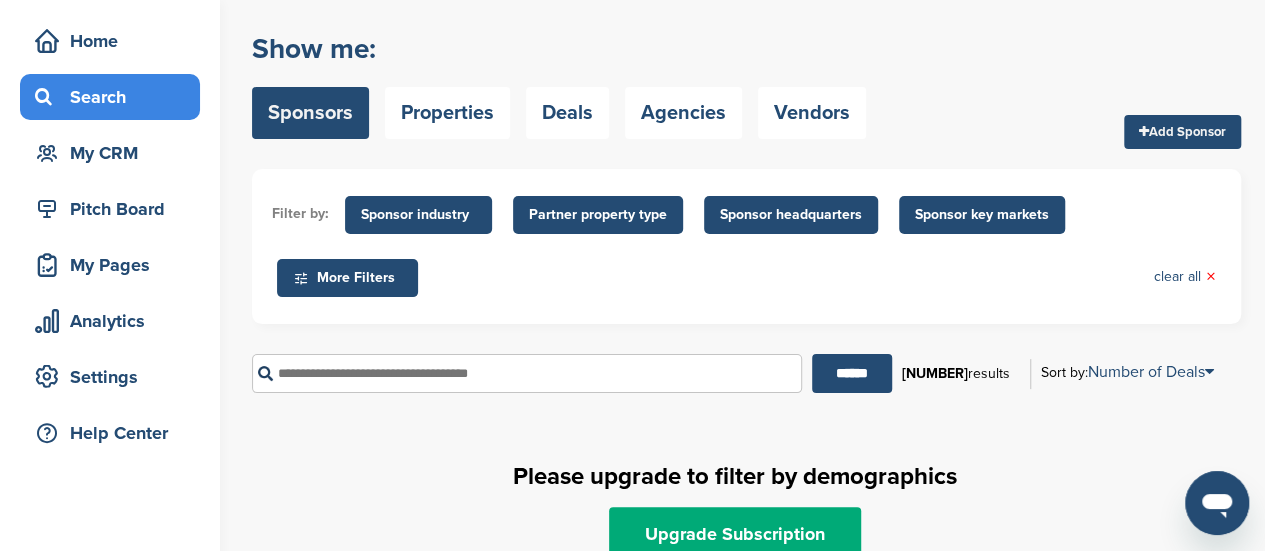 scroll, scrollTop: 100, scrollLeft: 0, axis: vertical 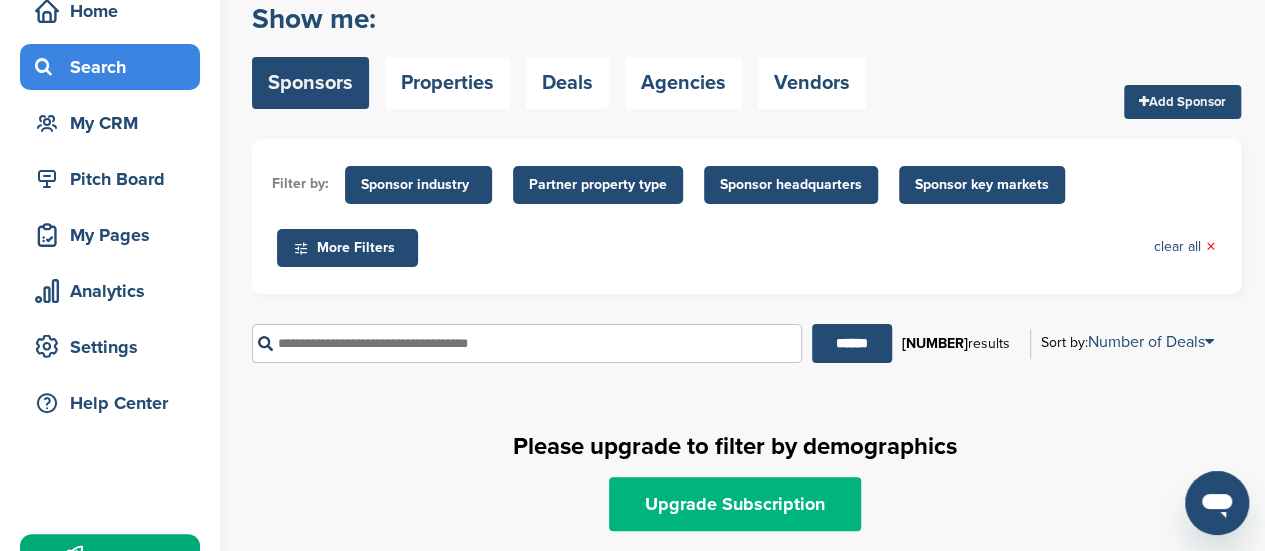click on "Upgrade Subscription" at bounding box center [735, 504] 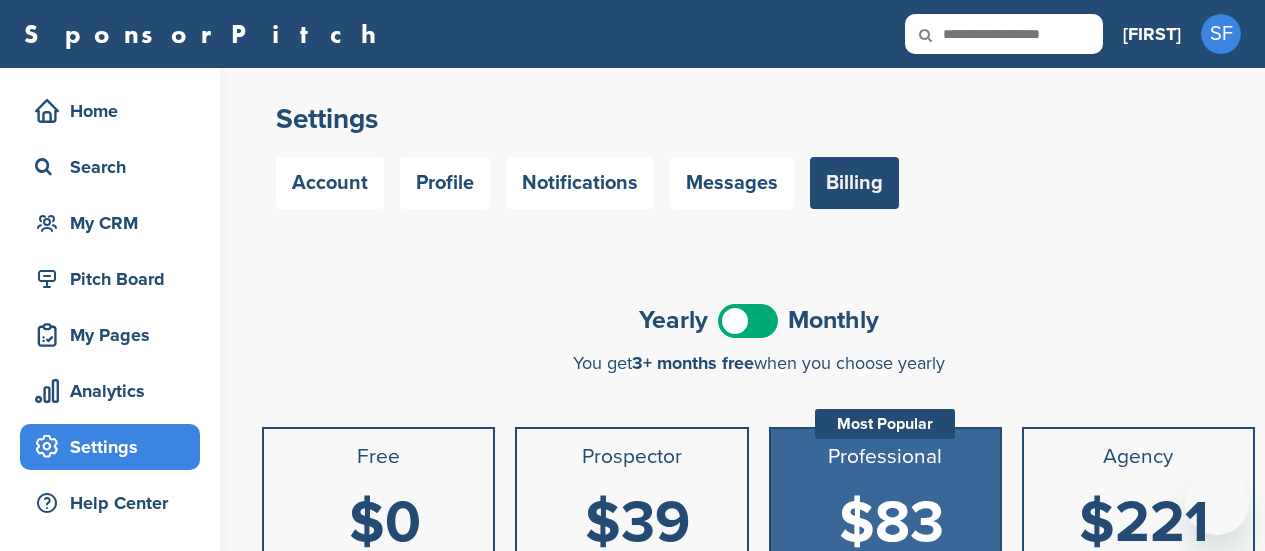 scroll, scrollTop: 1, scrollLeft: 0, axis: vertical 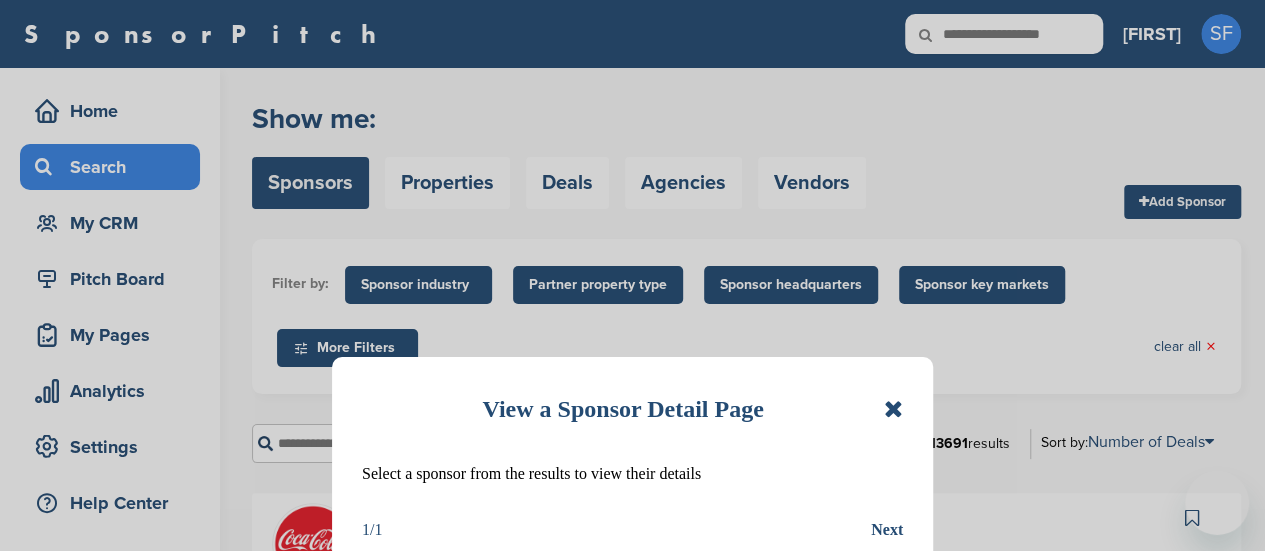 click at bounding box center (893, 409) 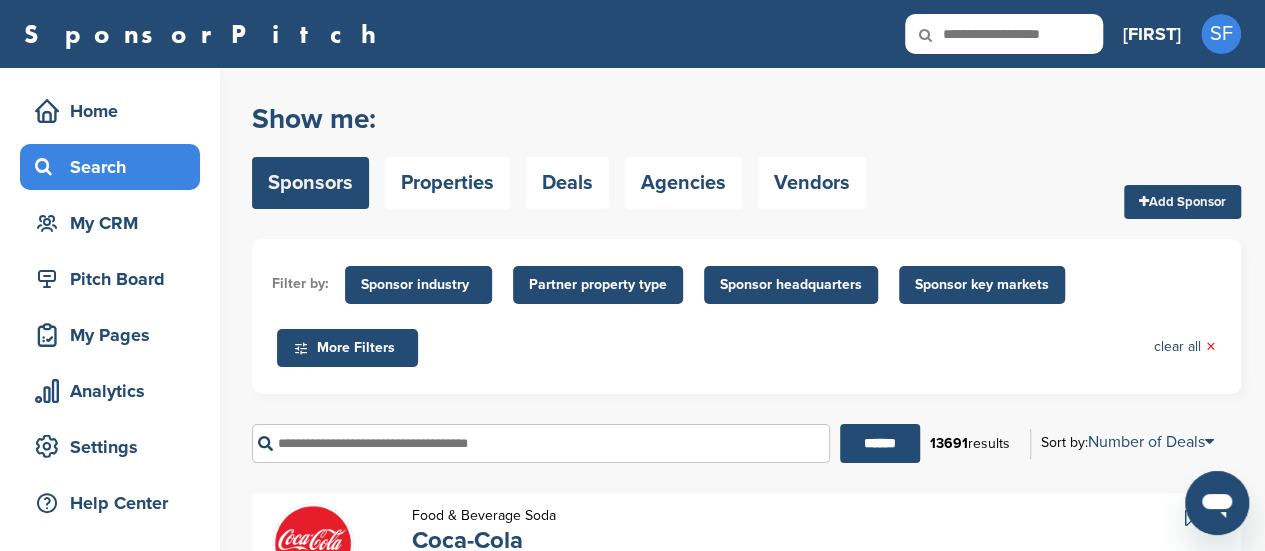 scroll, scrollTop: 0, scrollLeft: 0, axis: both 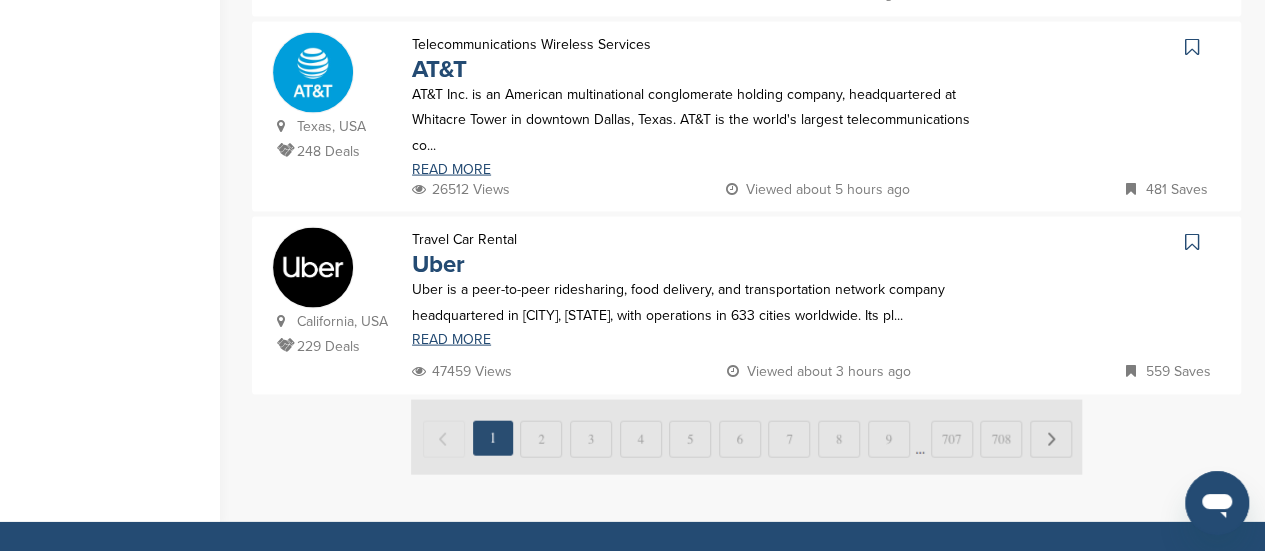 click at bounding box center [746, 437] 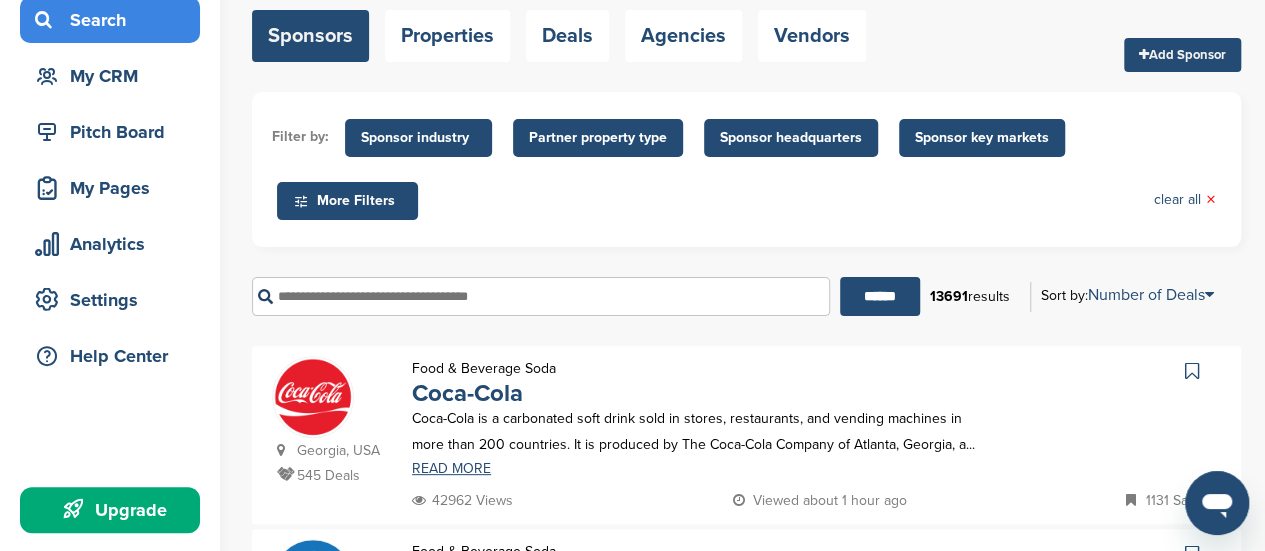 scroll, scrollTop: 0, scrollLeft: 0, axis: both 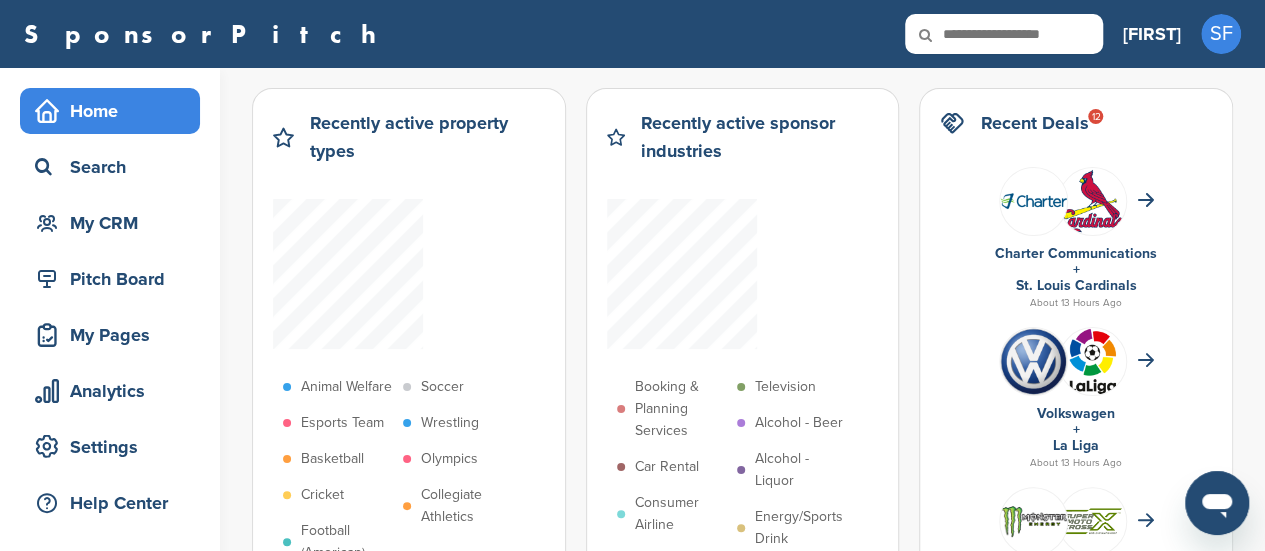 click on "Alcohol - Beer" at bounding box center [799, 423] 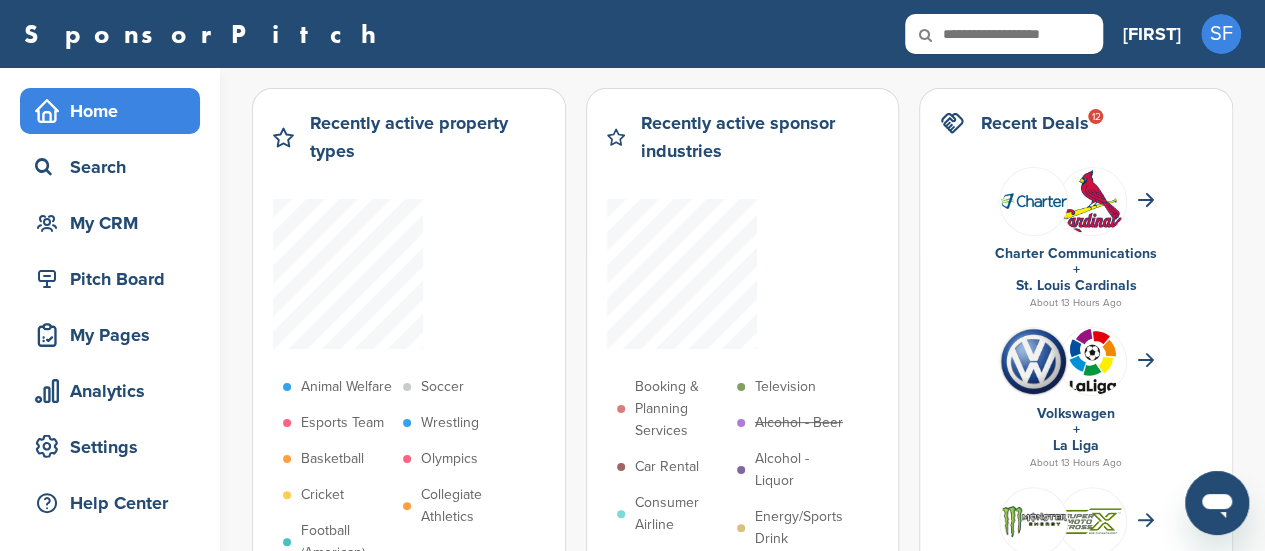click on "Alcohol - Beer" at bounding box center [799, 423] 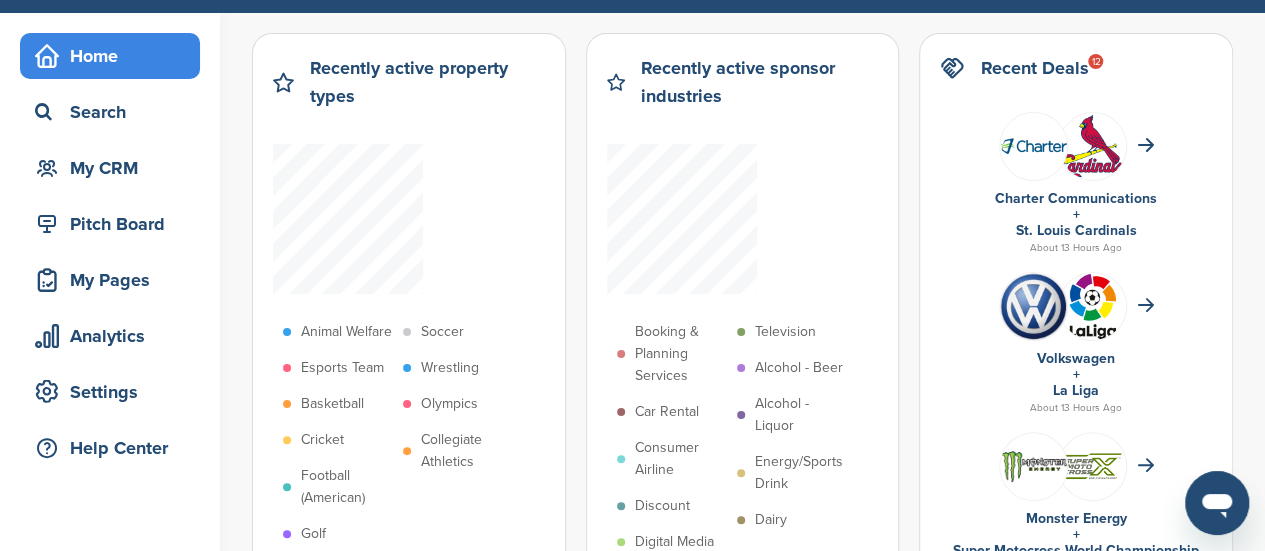 scroll, scrollTop: 0, scrollLeft: 0, axis: both 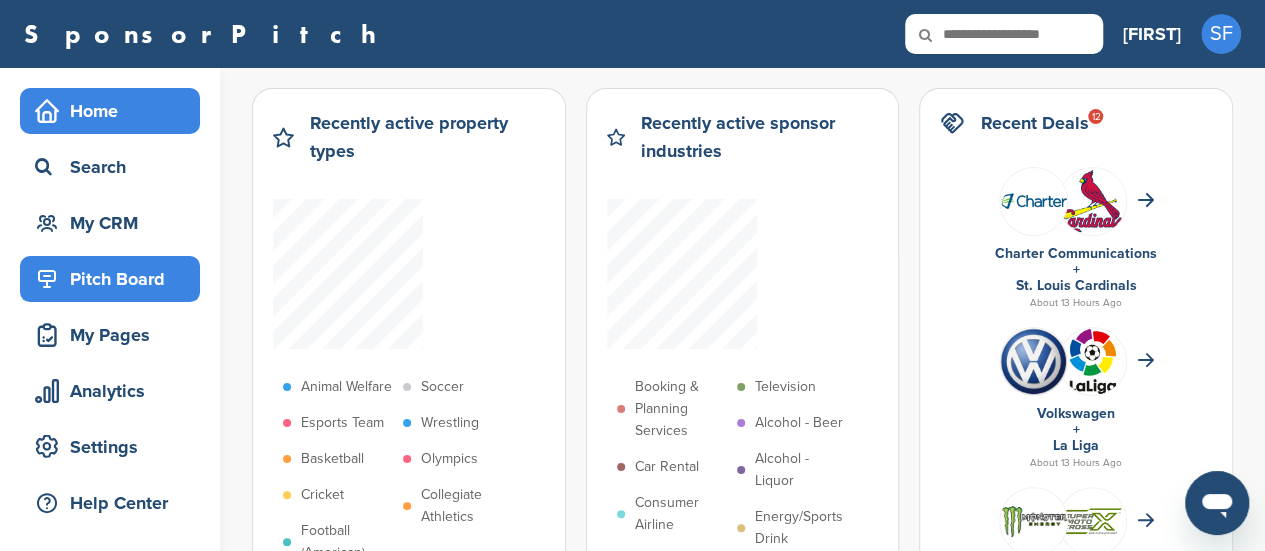click on "Pitch Board" at bounding box center (115, 279) 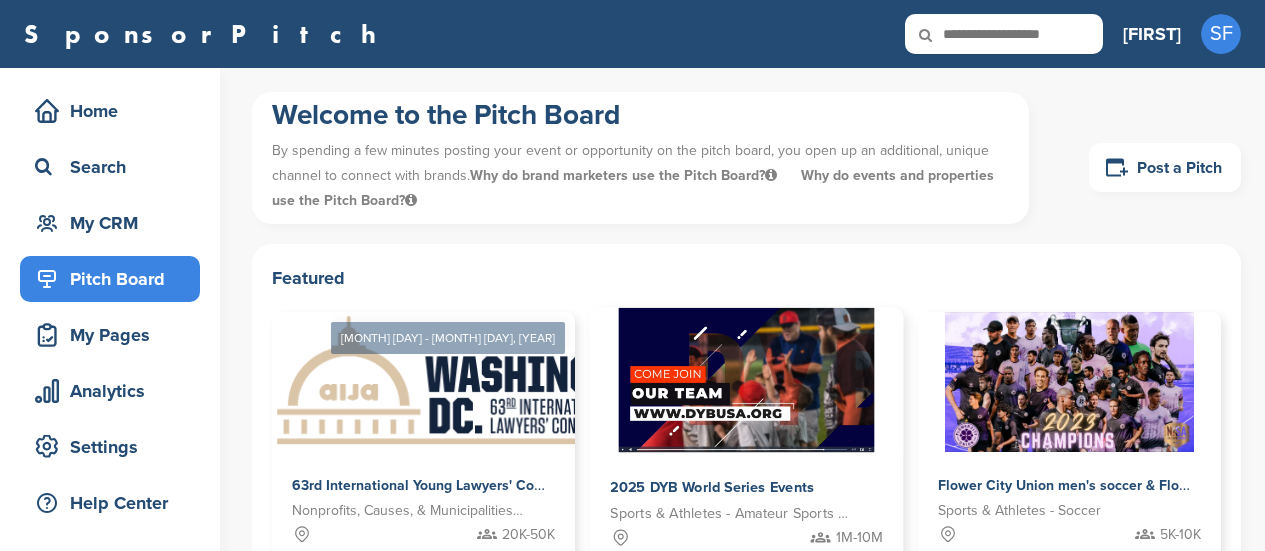 scroll, scrollTop: 0, scrollLeft: 0, axis: both 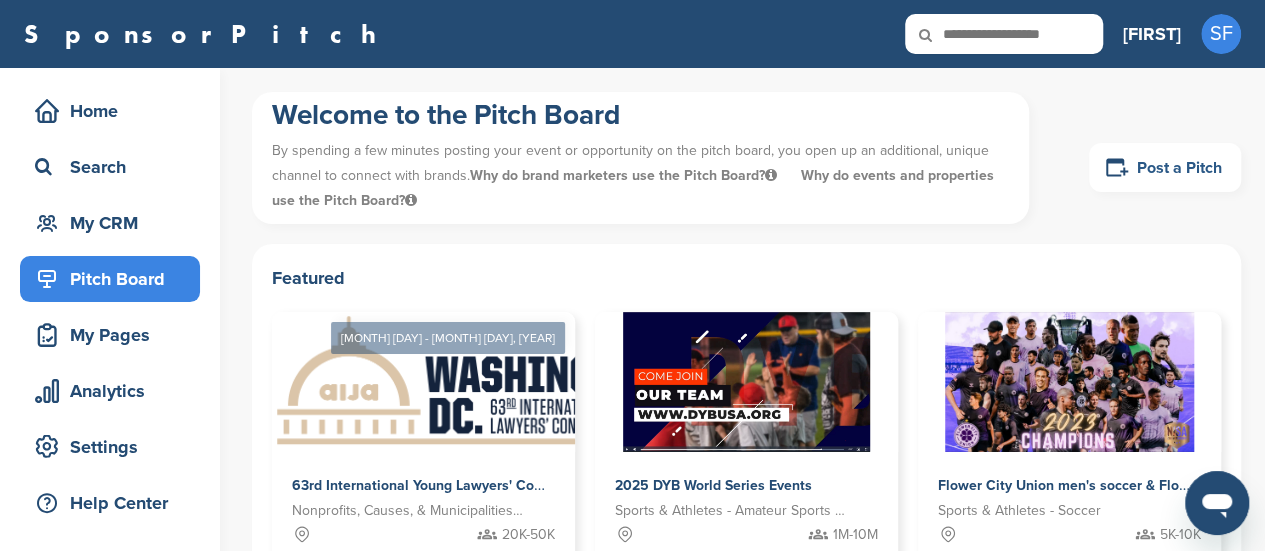 click on "Post a Pitch" at bounding box center (1165, 167) 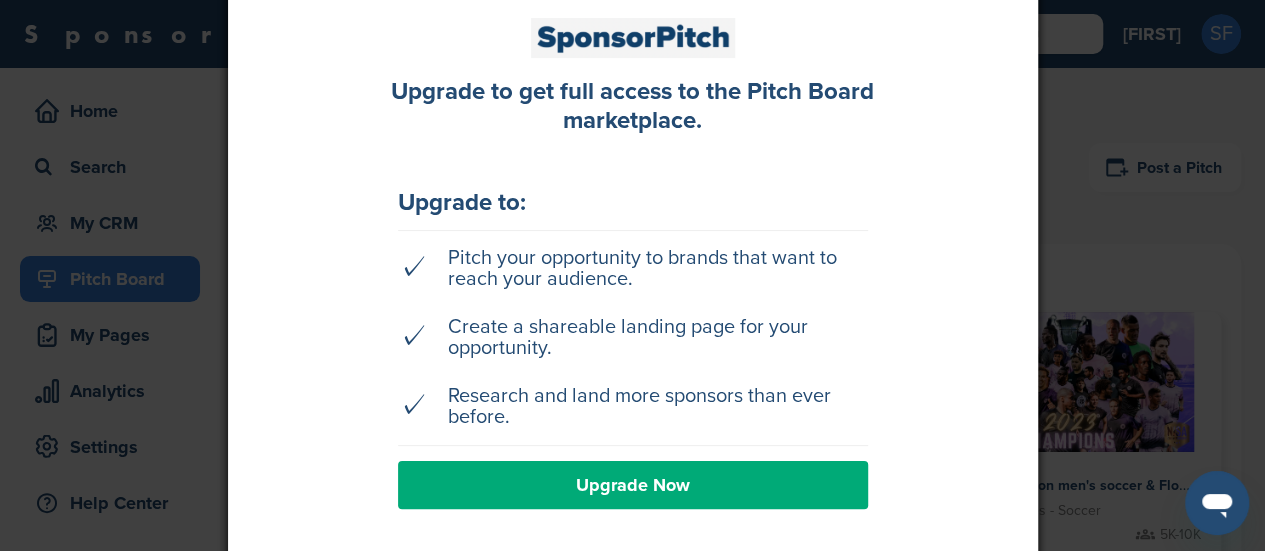 click at bounding box center [632, 275] 